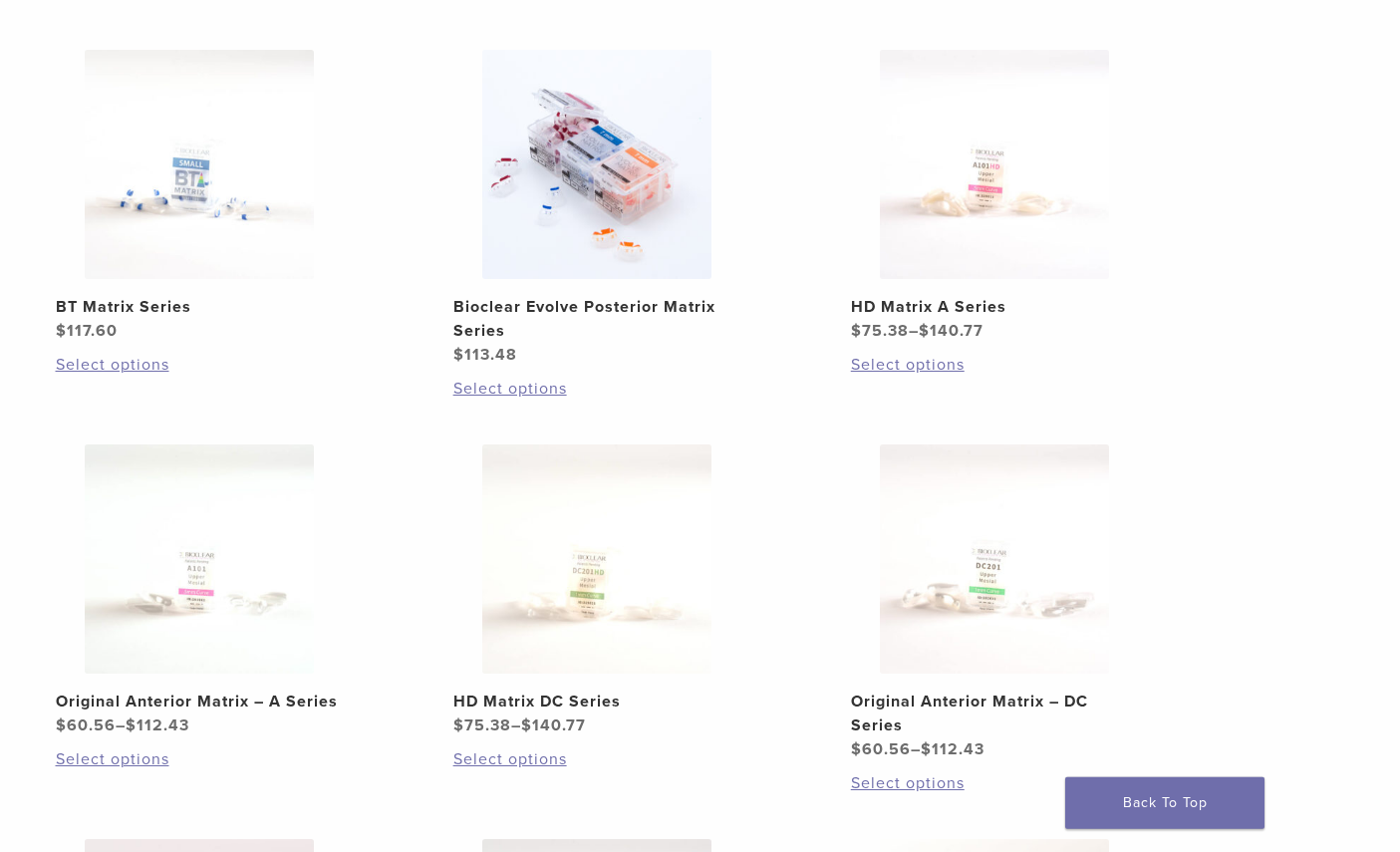 scroll, scrollTop: 509, scrollLeft: 0, axis: vertical 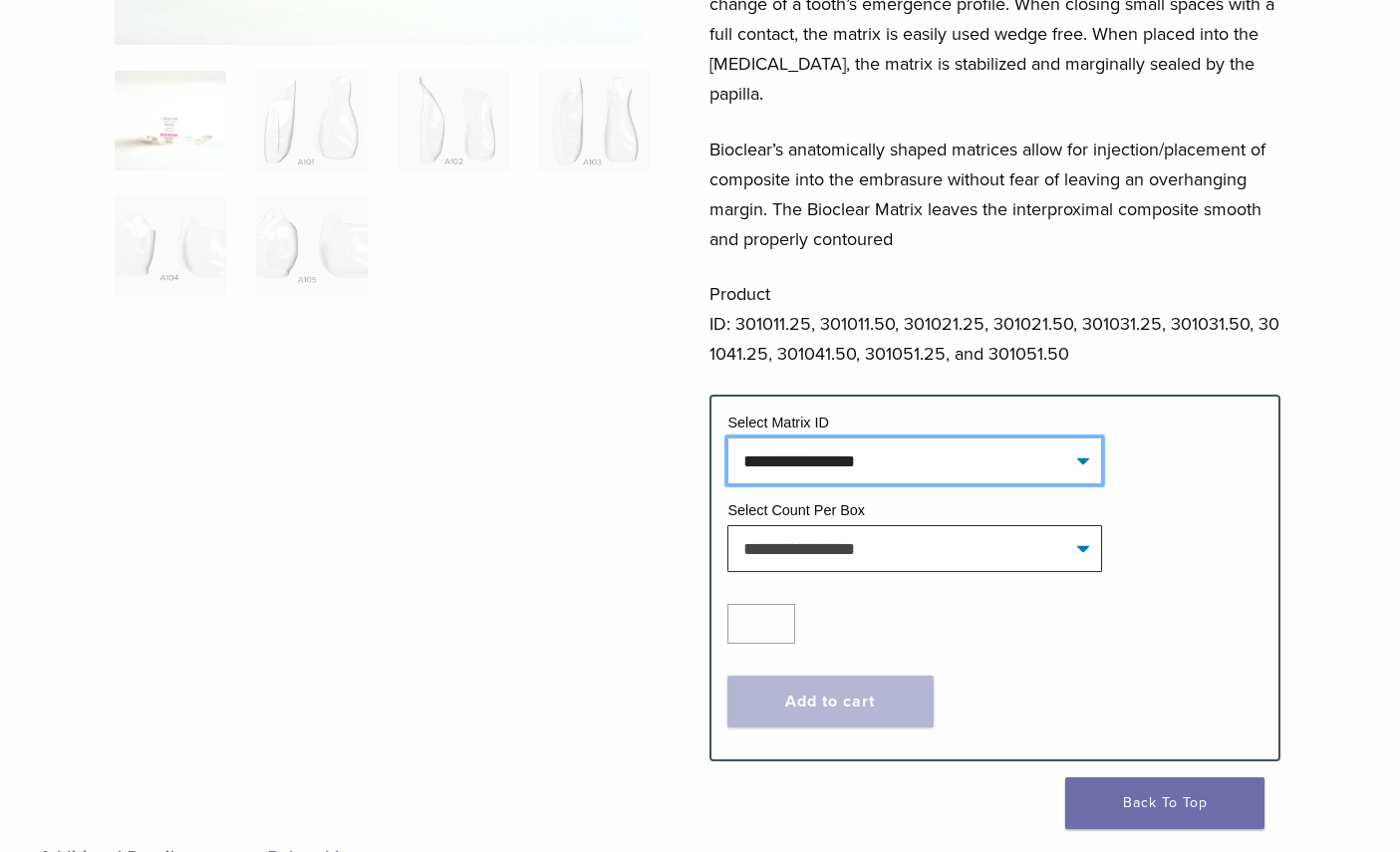 click on "**********" 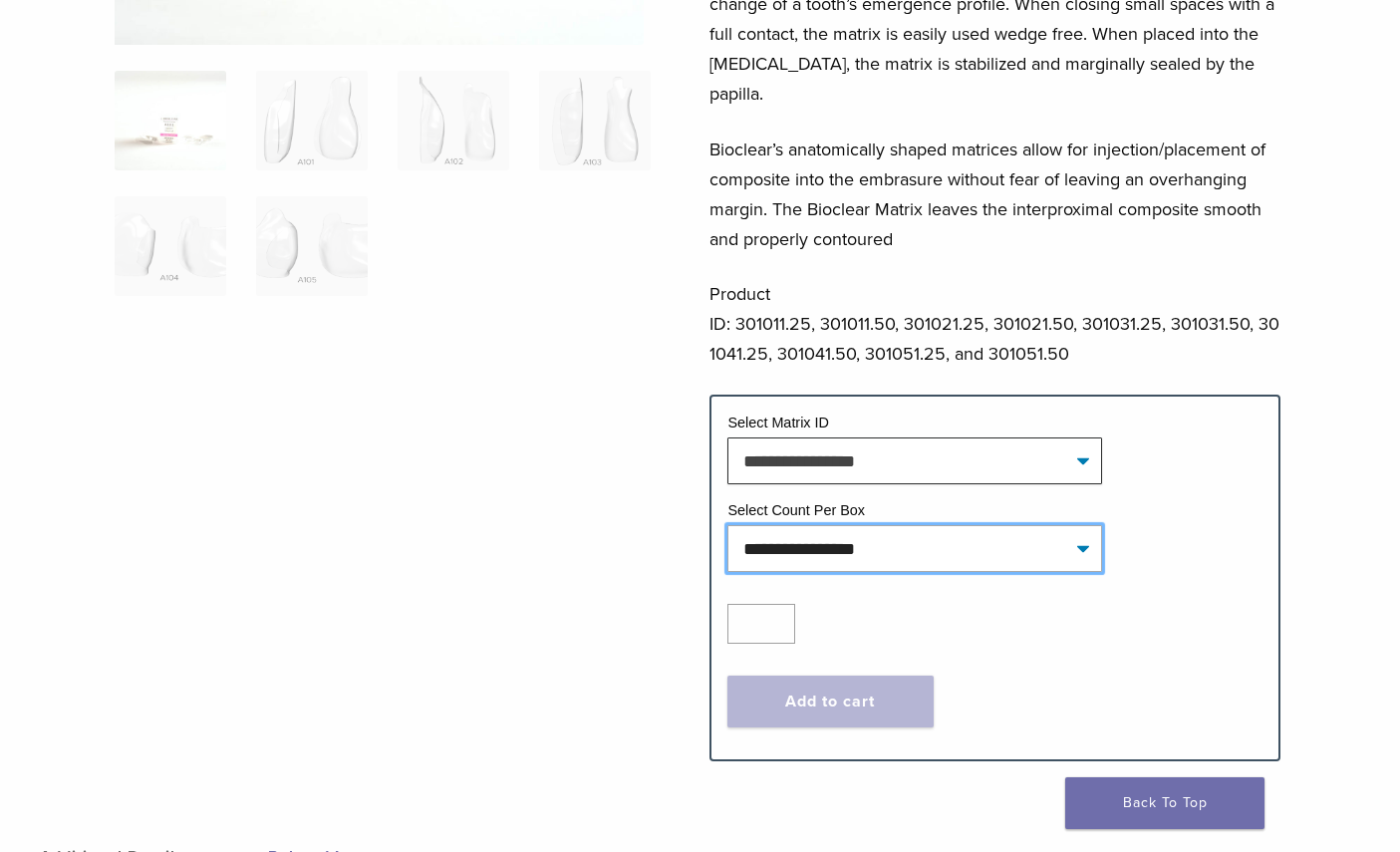 click on "**********" 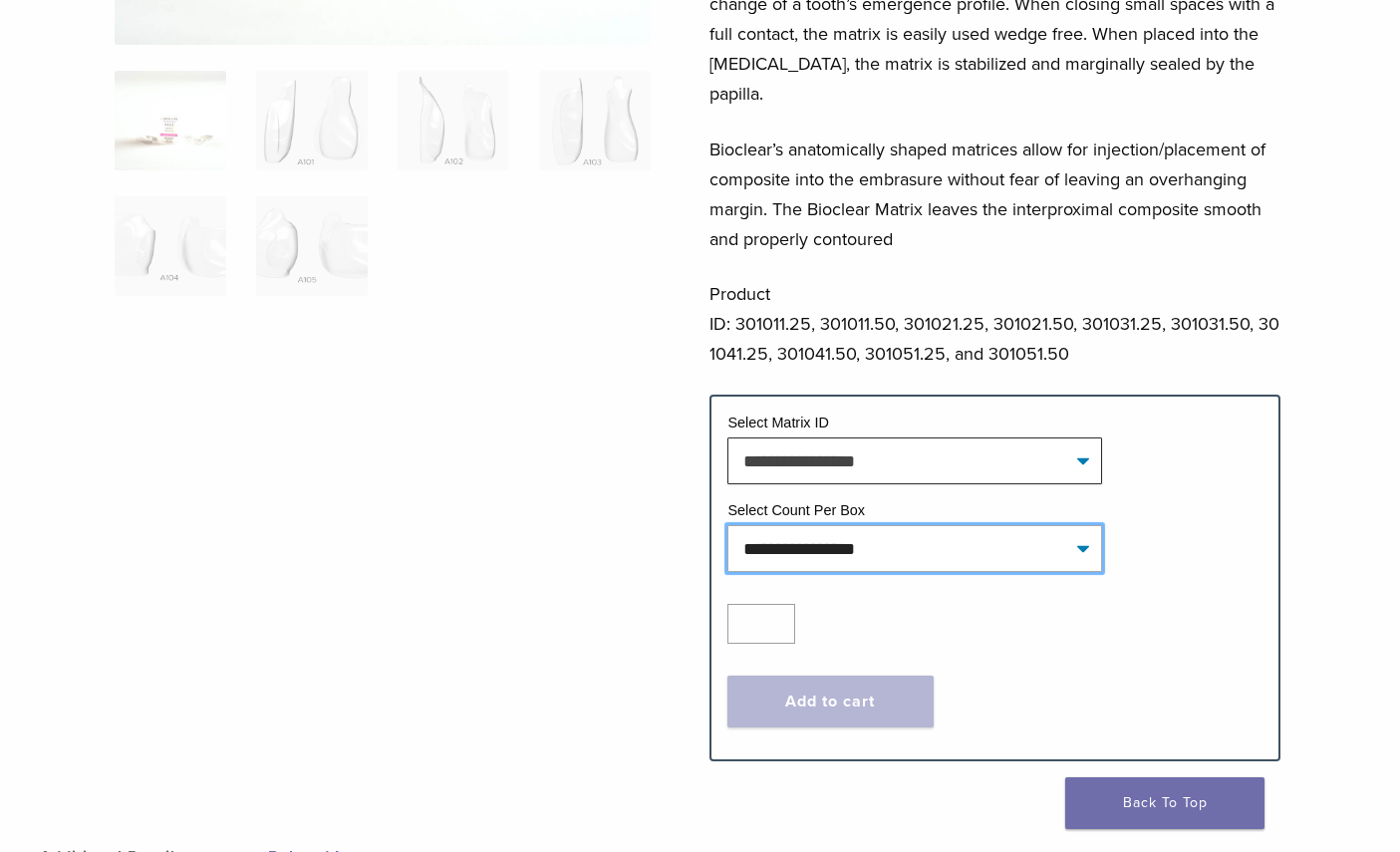 select on "*****" 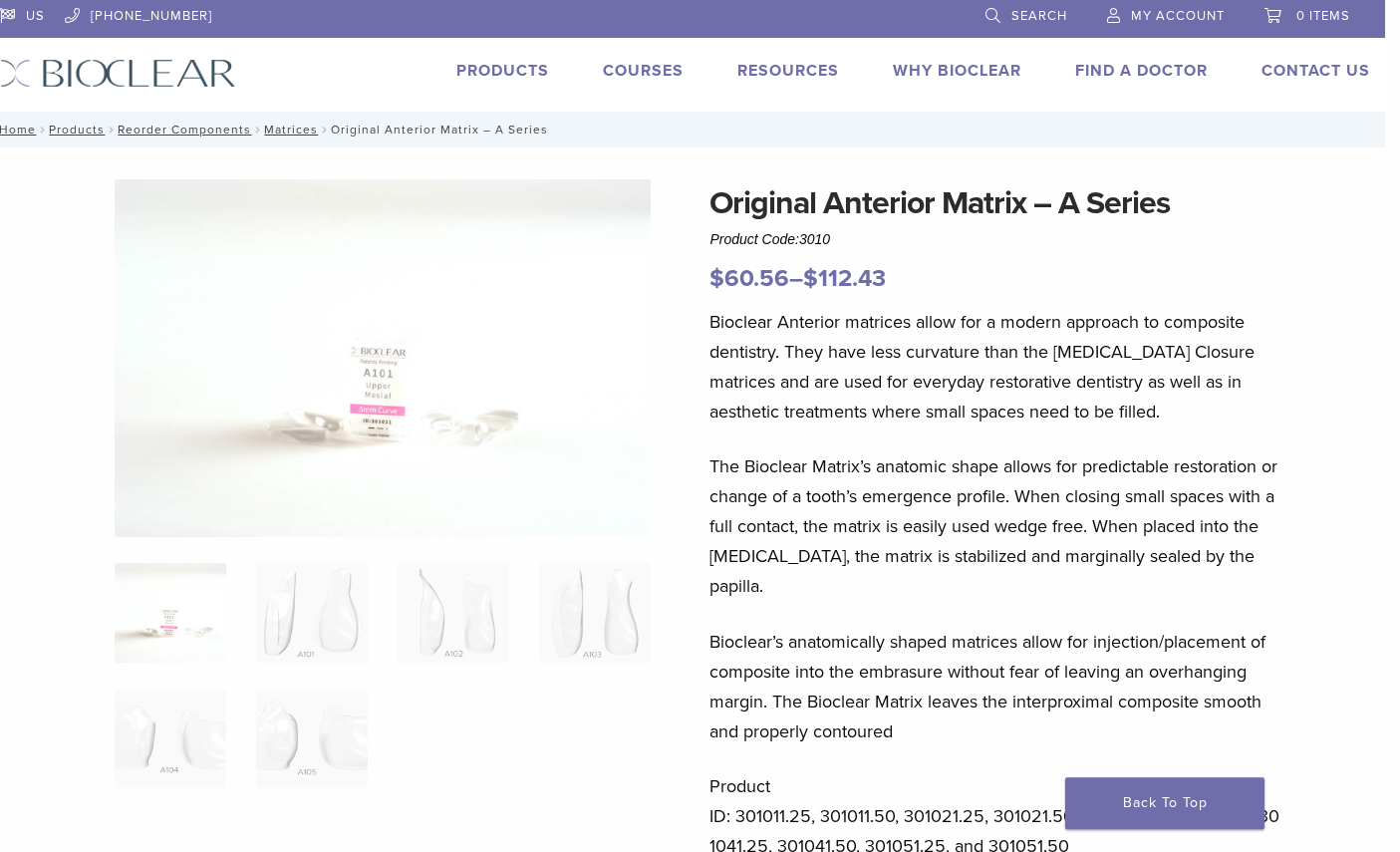 scroll, scrollTop: 2, scrollLeft: 15, axis: both 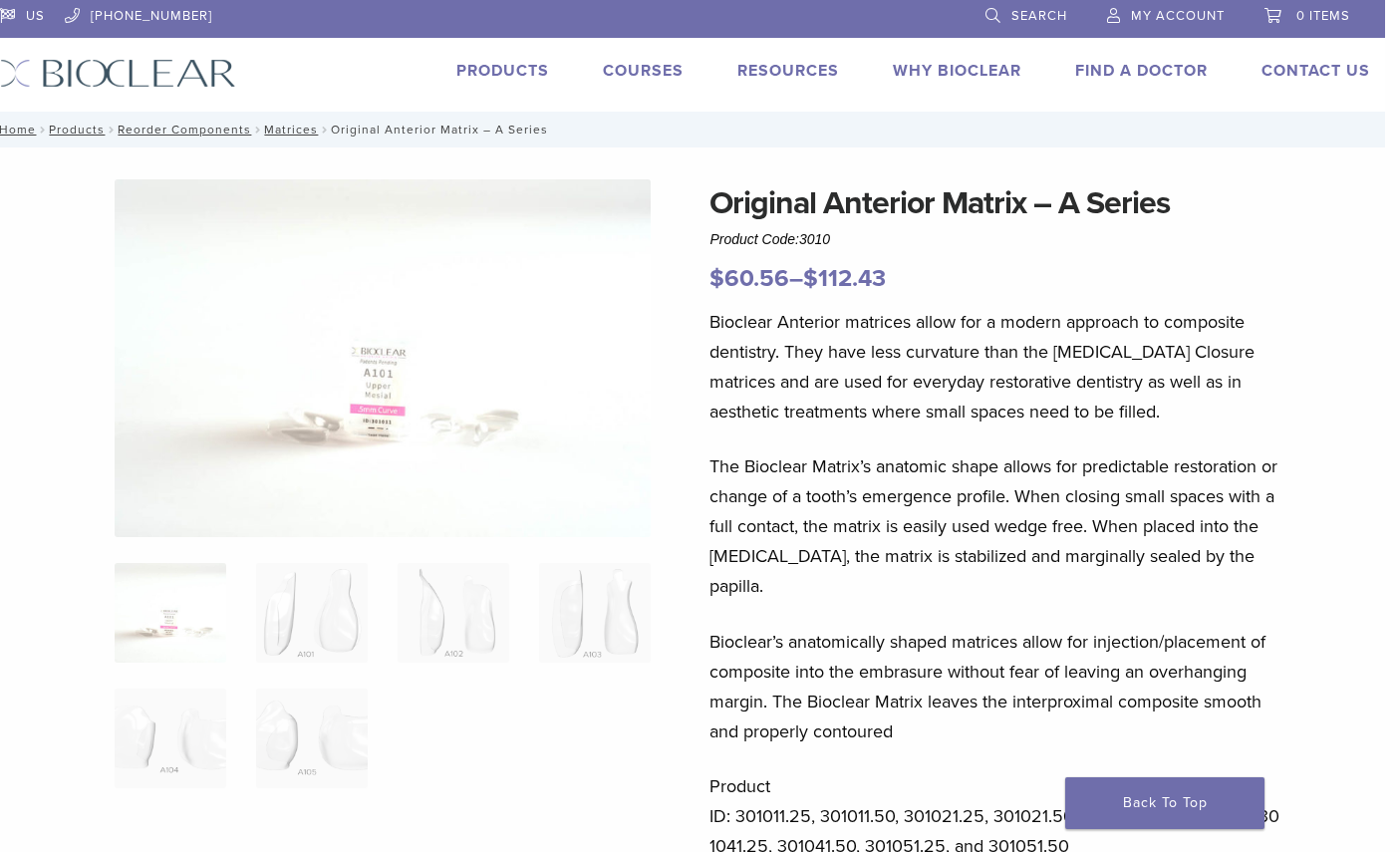 click on "Products" at bounding box center [502, 71] 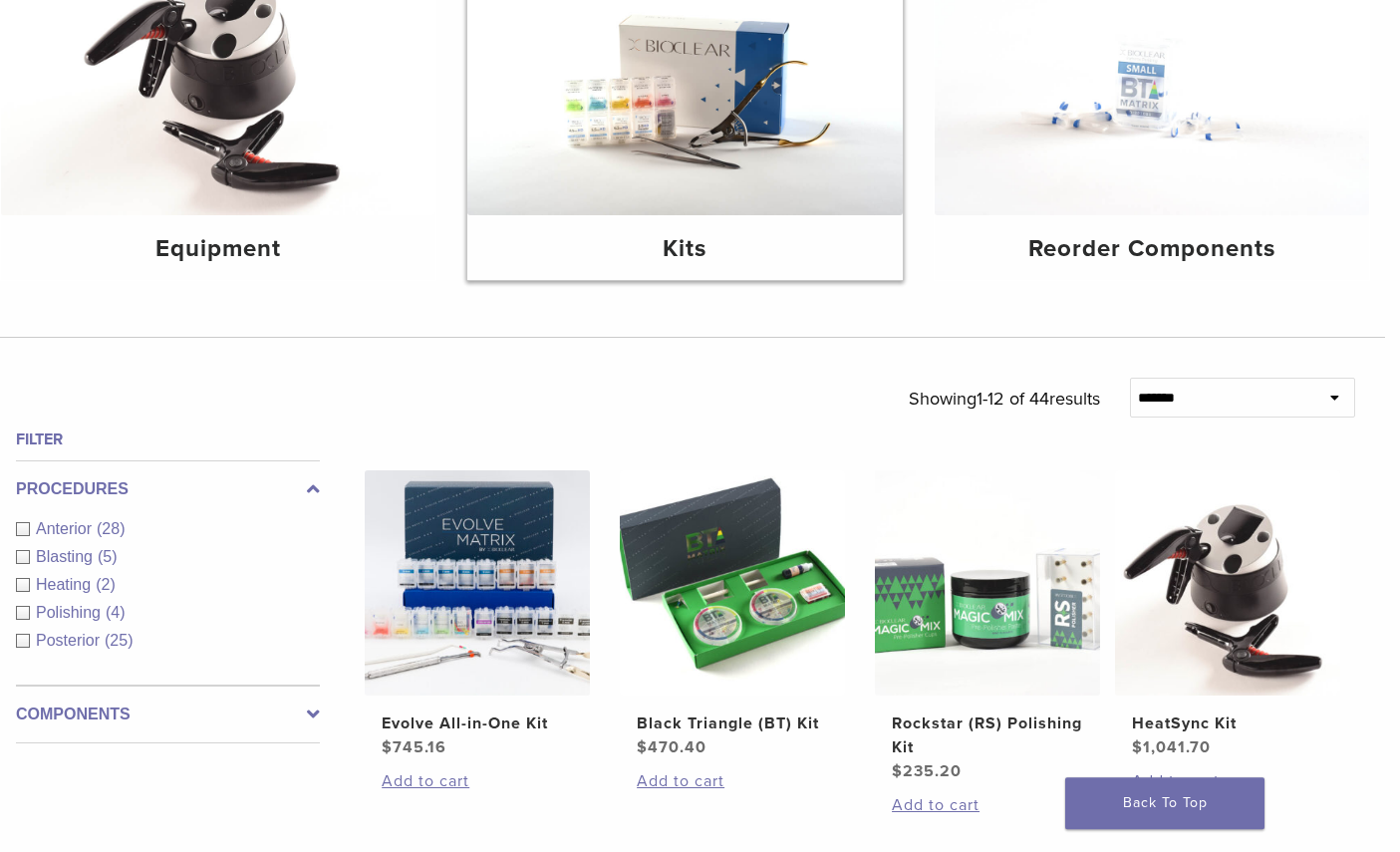 scroll, scrollTop: 337, scrollLeft: 15, axis: both 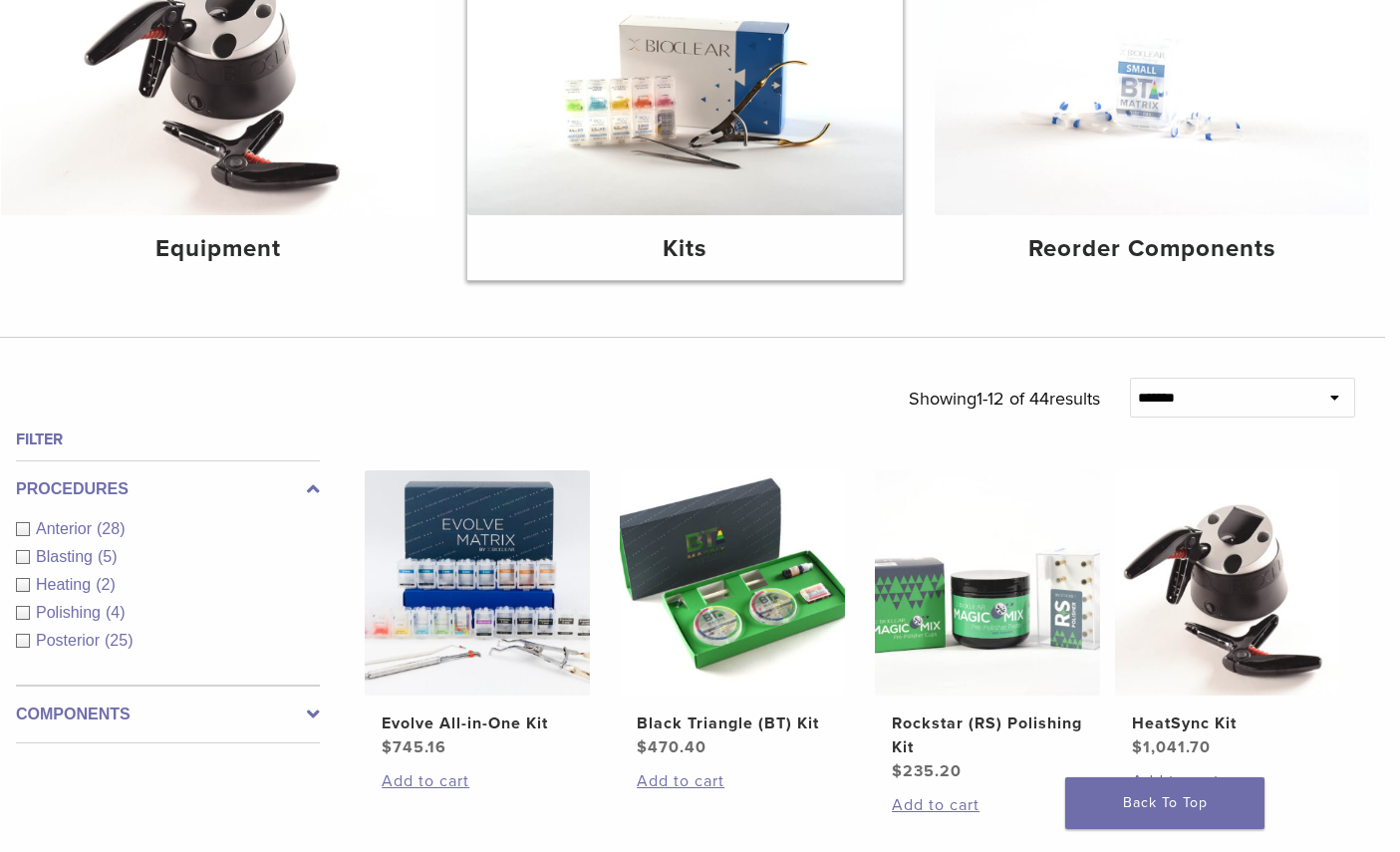click at bounding box center (685, 70) 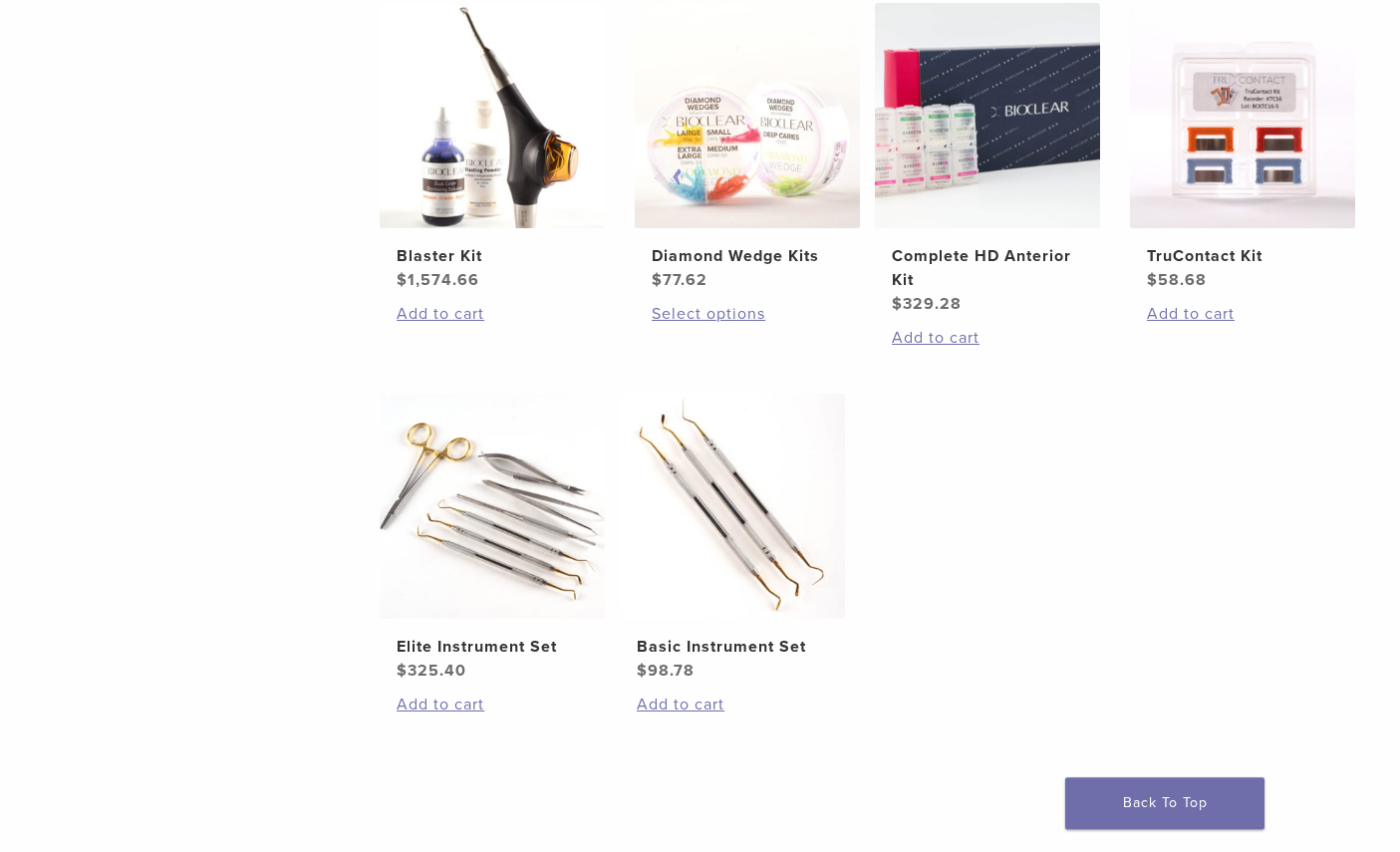scroll, scrollTop: 852, scrollLeft: 0, axis: vertical 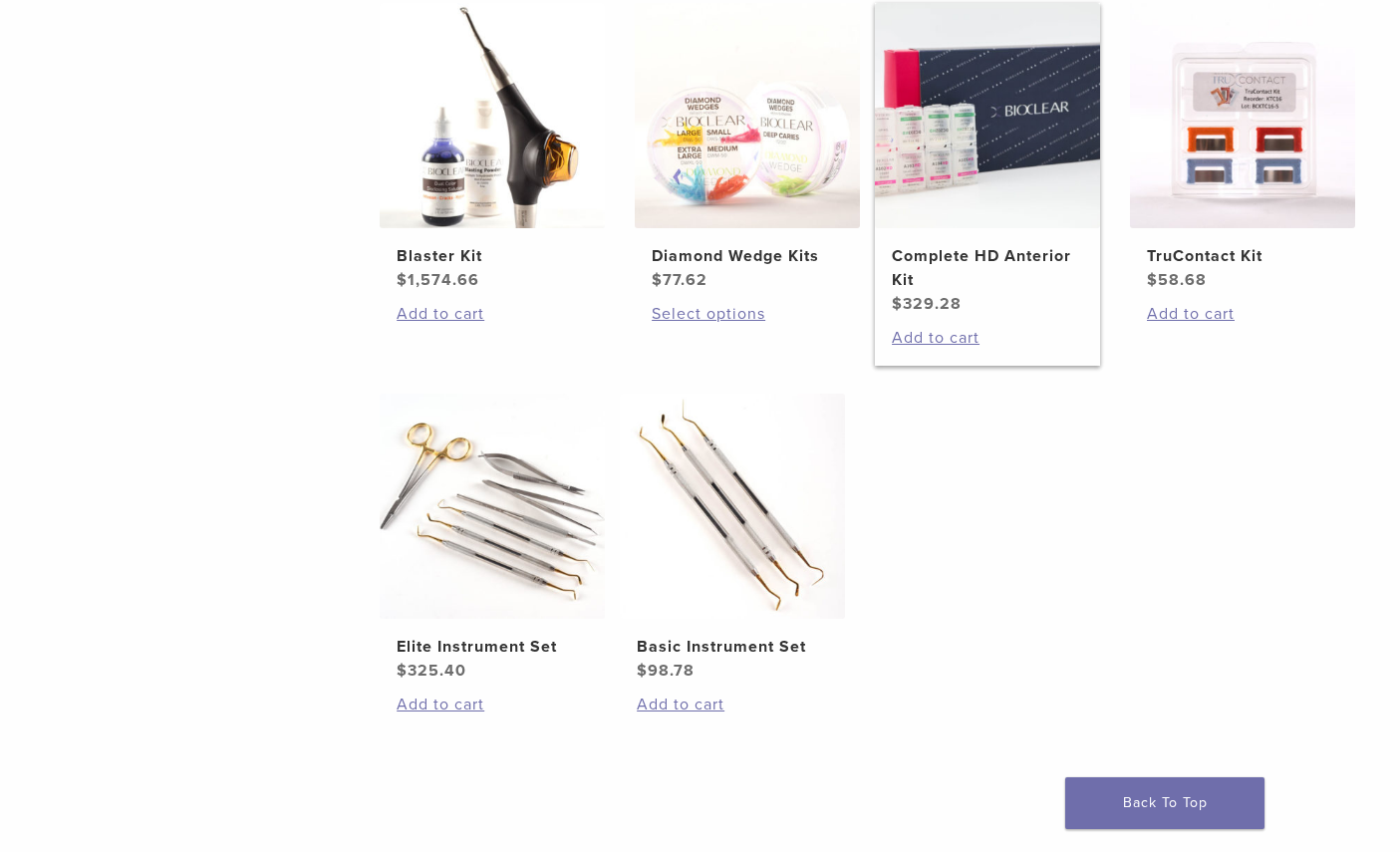 click on "Complete HD Anterior Kit" at bounding box center (987, 268) 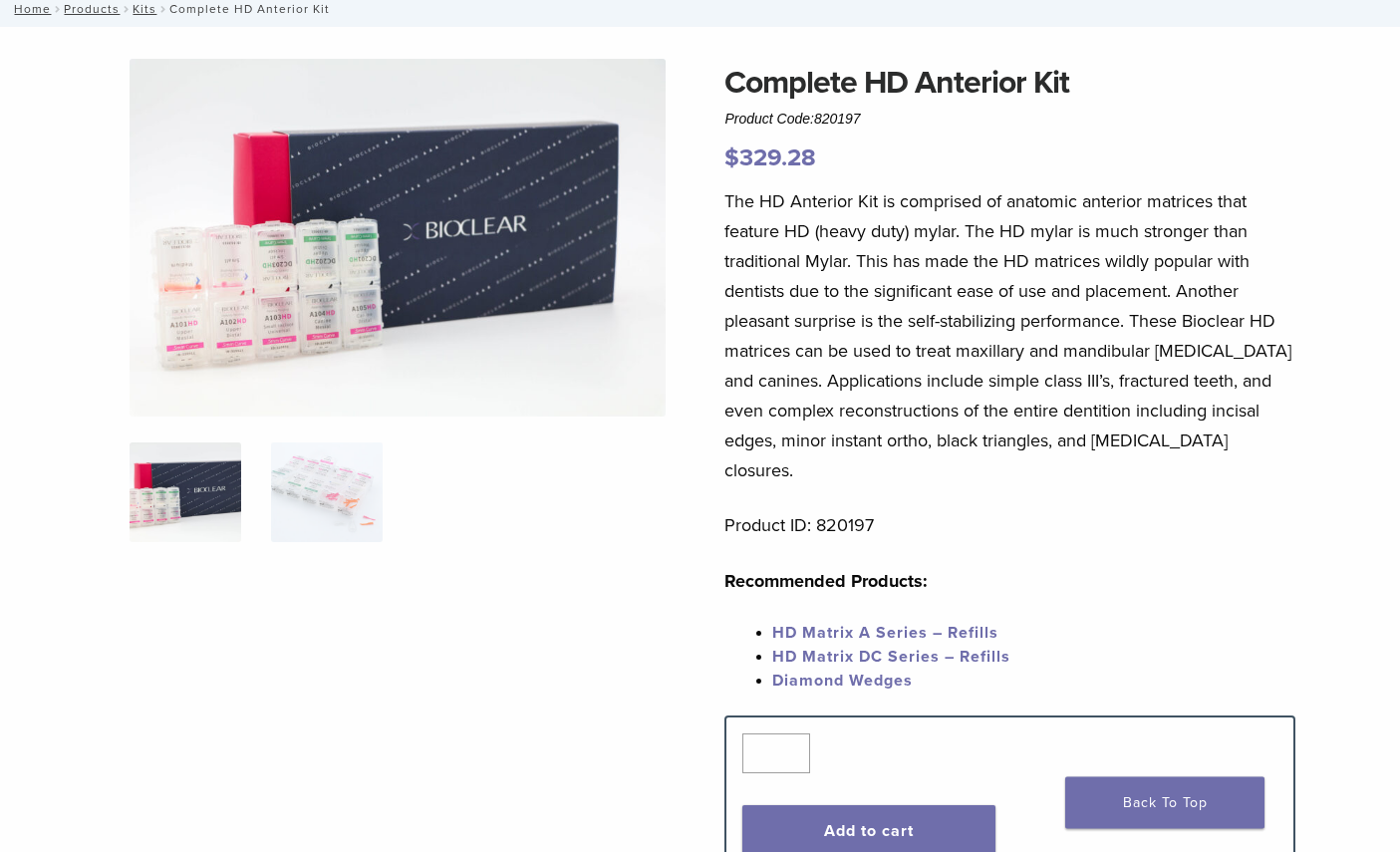 scroll, scrollTop: 128, scrollLeft: 0, axis: vertical 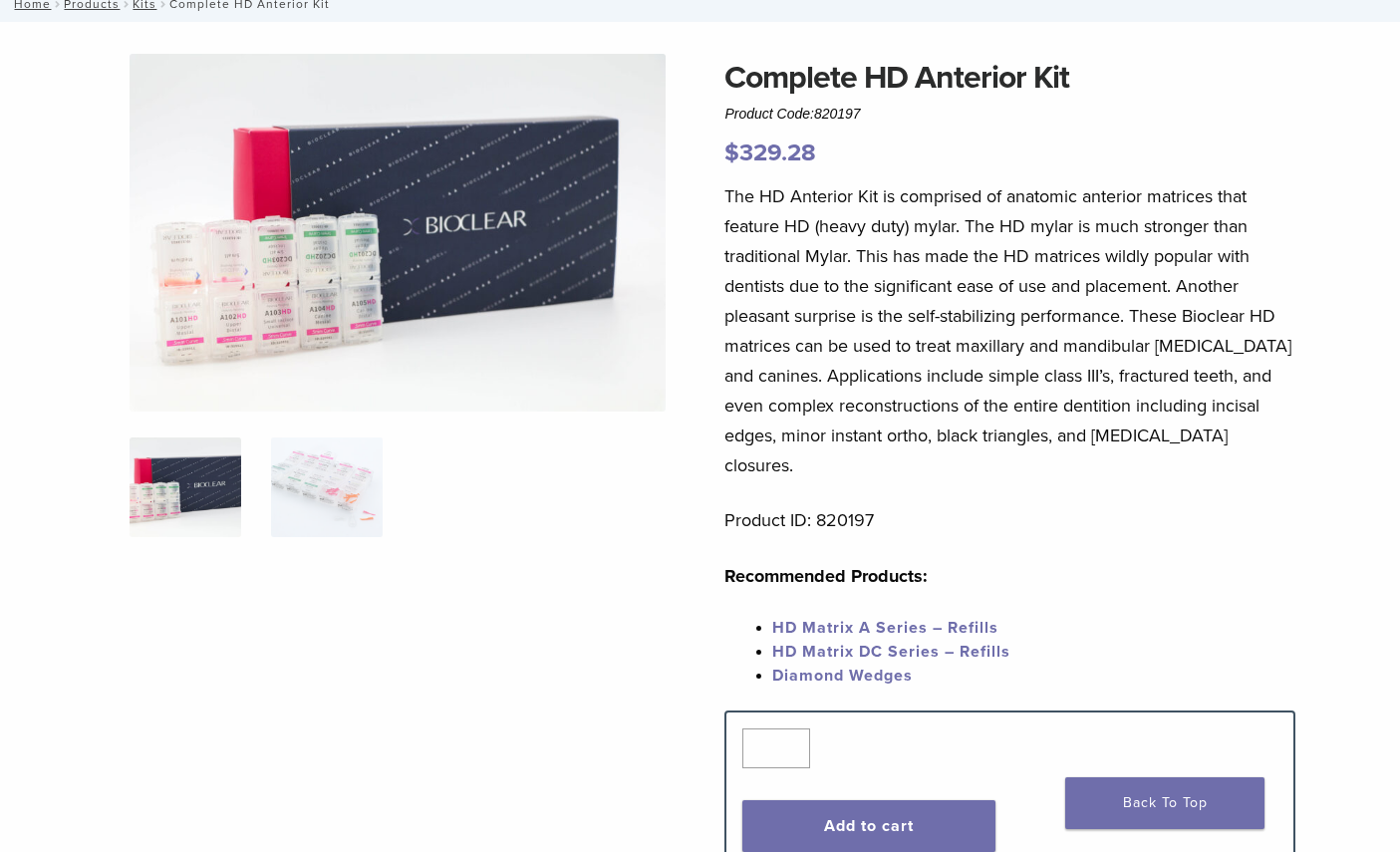 click on "HD Matrix A Series – Refills" at bounding box center (885, 628) 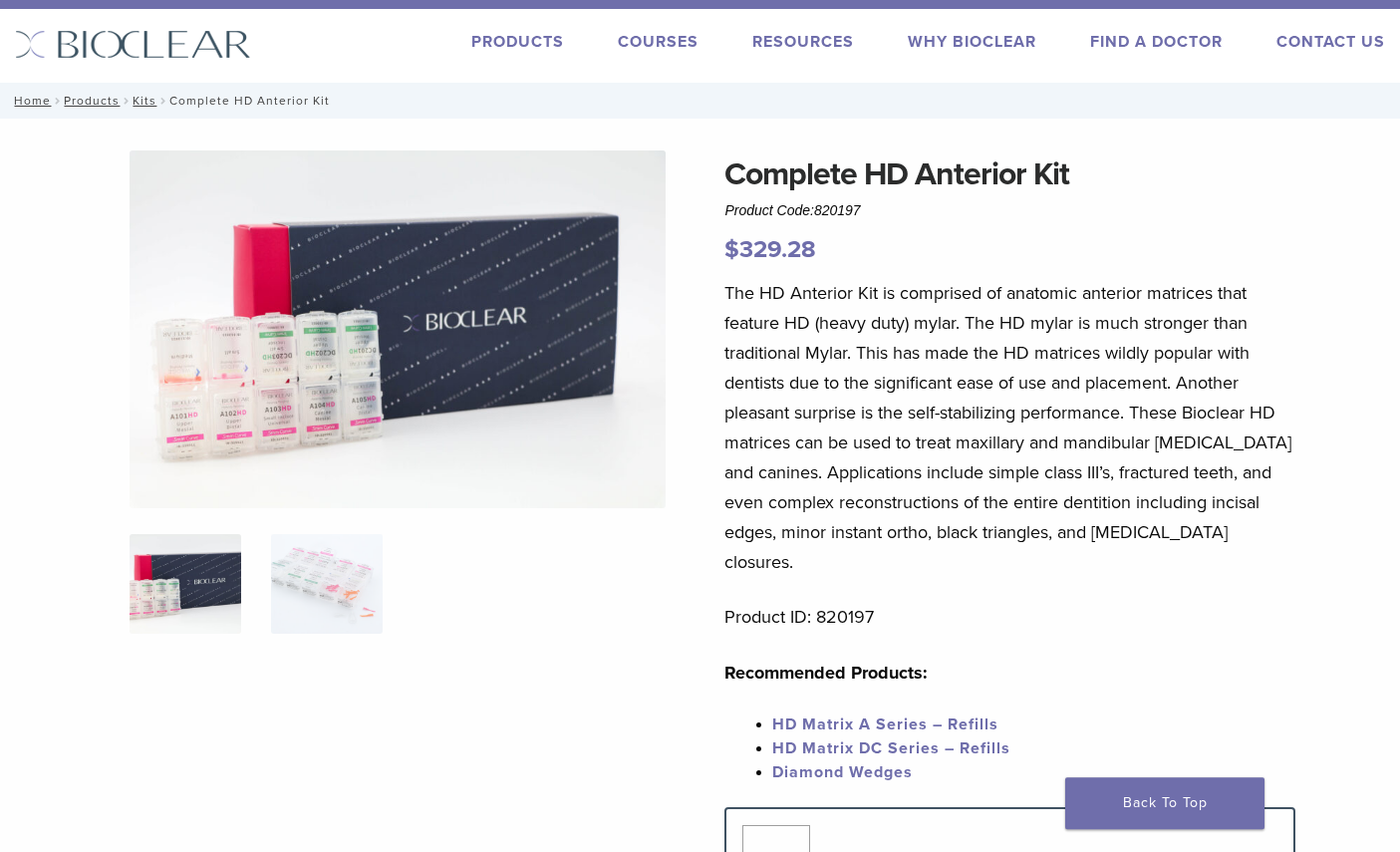scroll, scrollTop: 102, scrollLeft: 0, axis: vertical 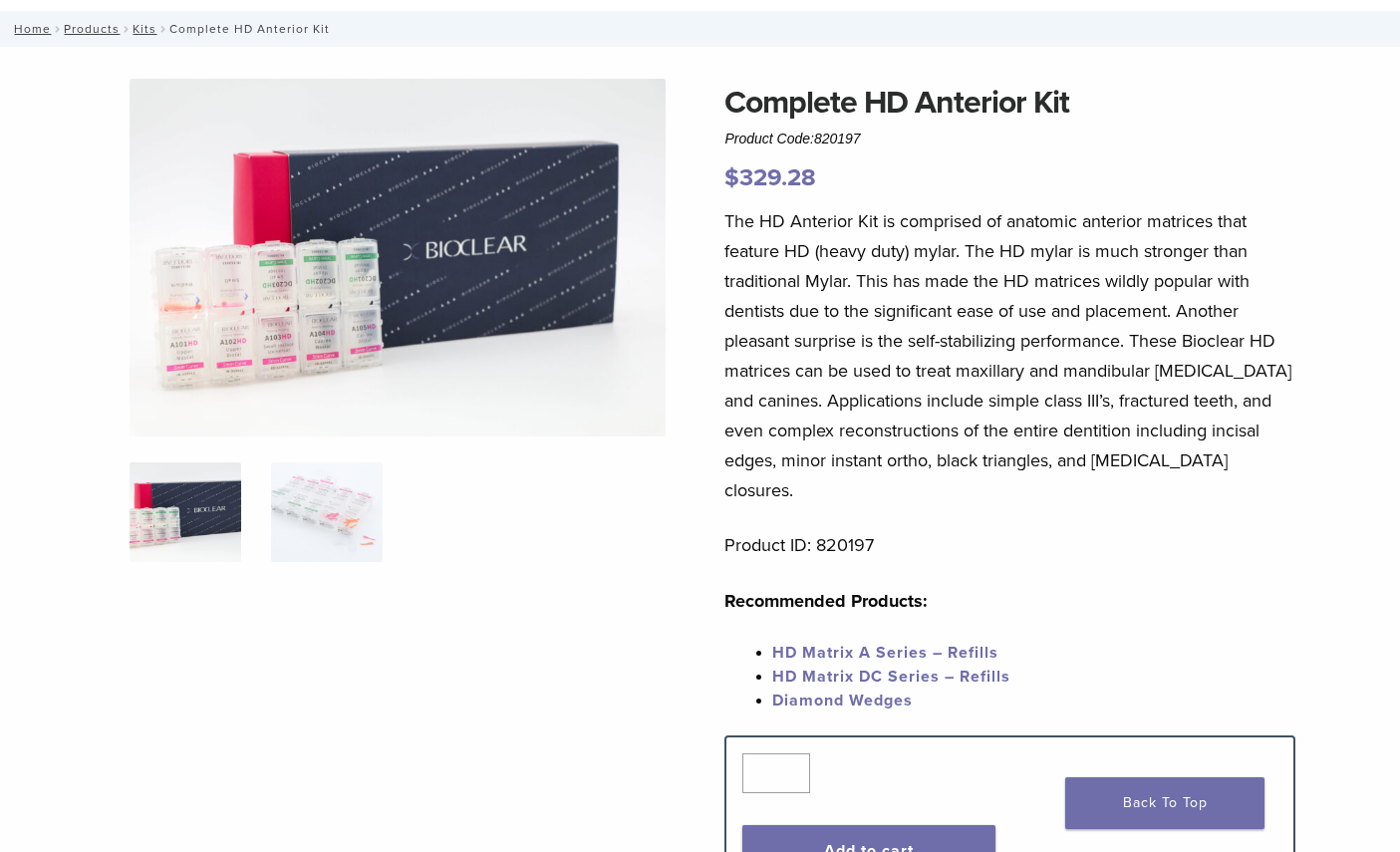 click on "HD Matrix A Series – Refills" at bounding box center [885, 653] 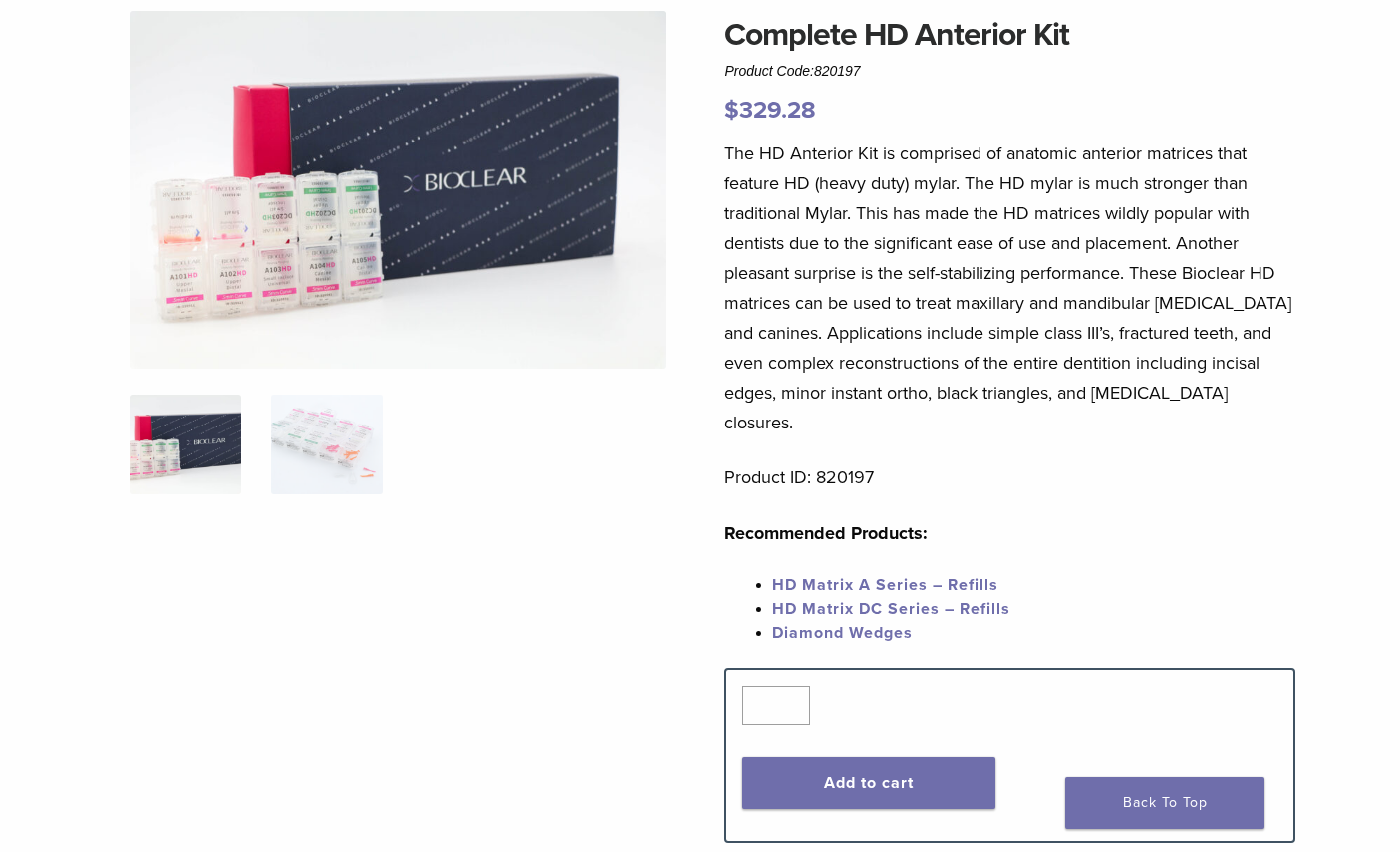 scroll, scrollTop: 177, scrollLeft: 0, axis: vertical 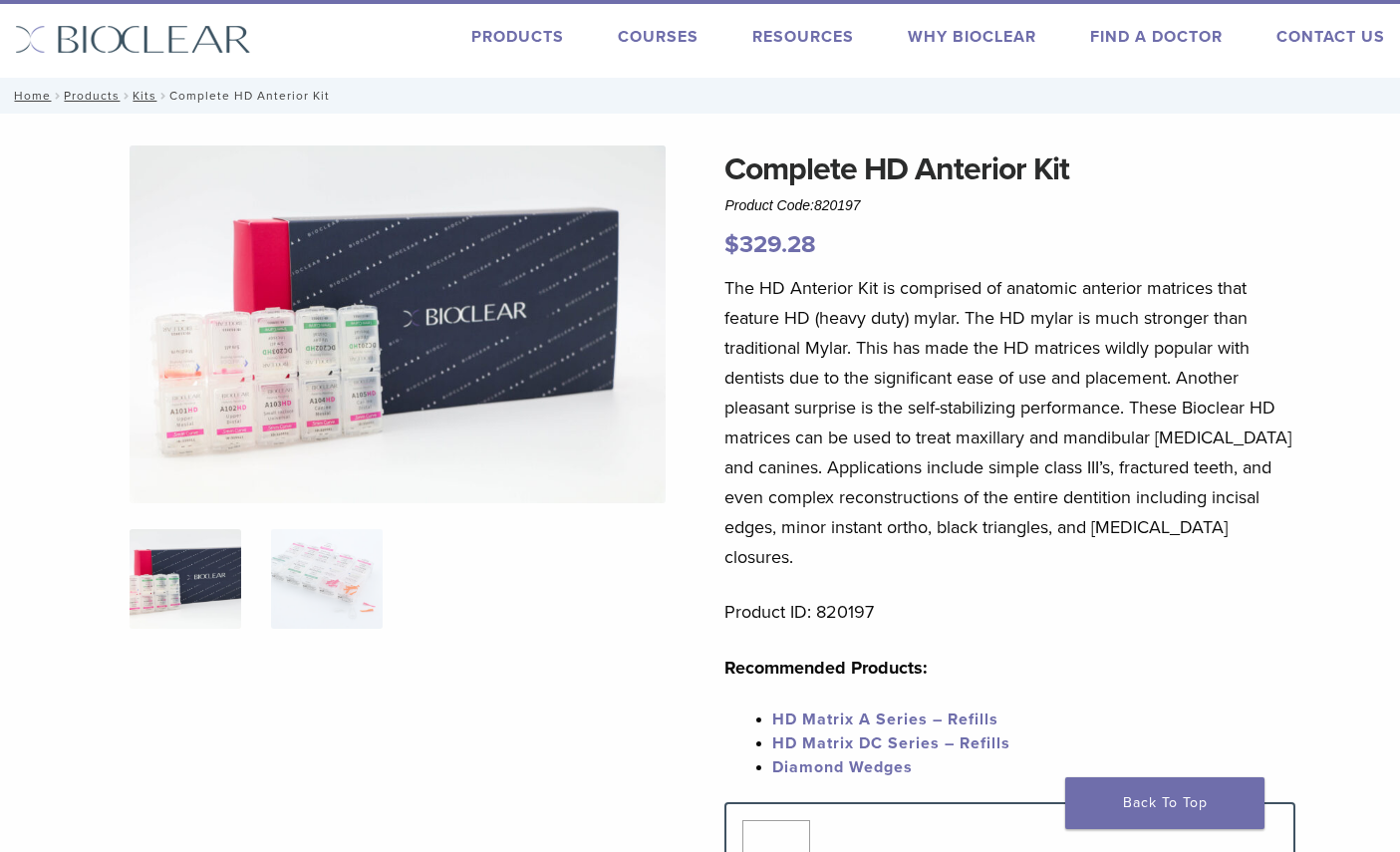 click on "HD Matrix DC Series – Refills" at bounding box center (891, 743) 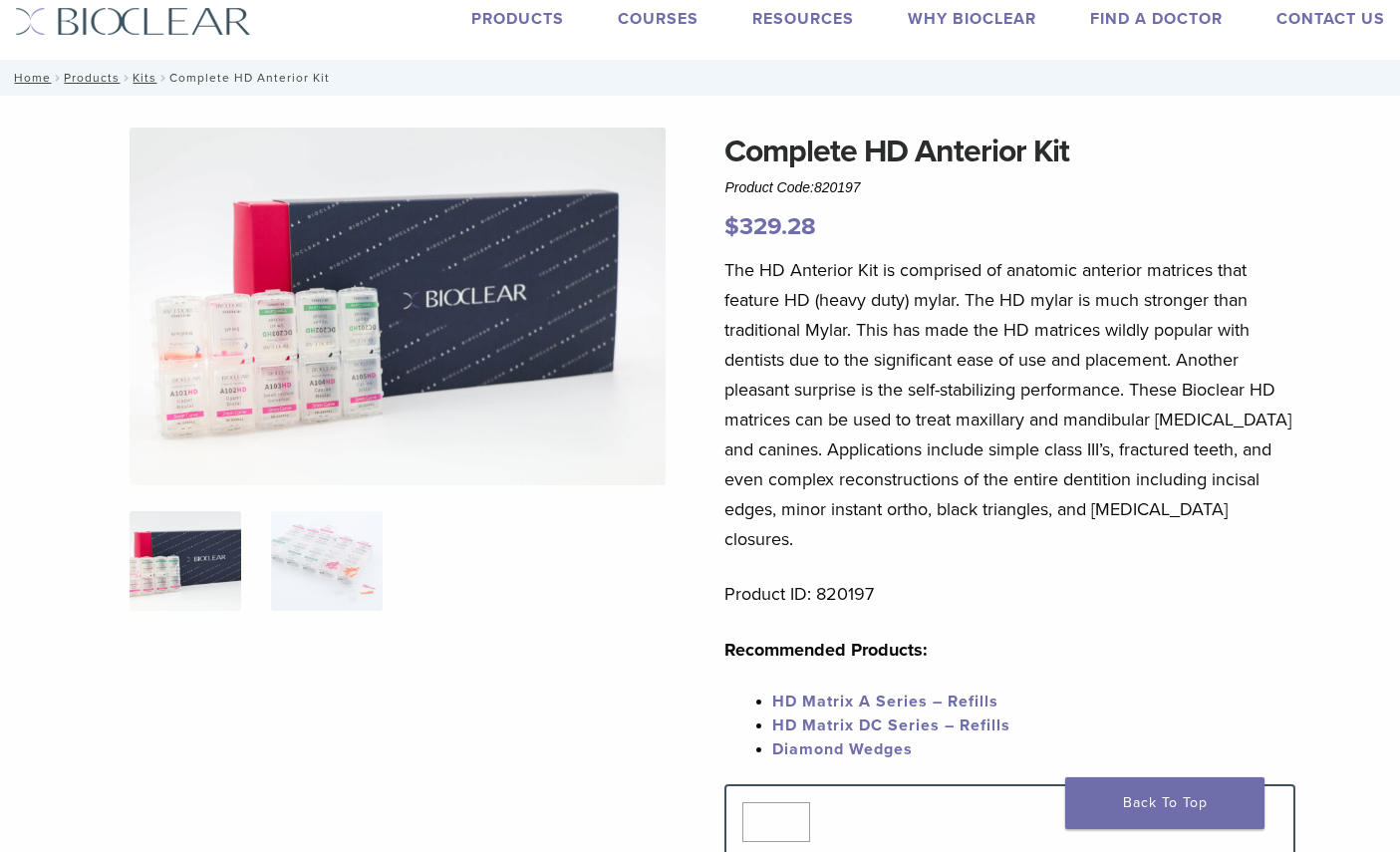 scroll, scrollTop: 0, scrollLeft: 0, axis: both 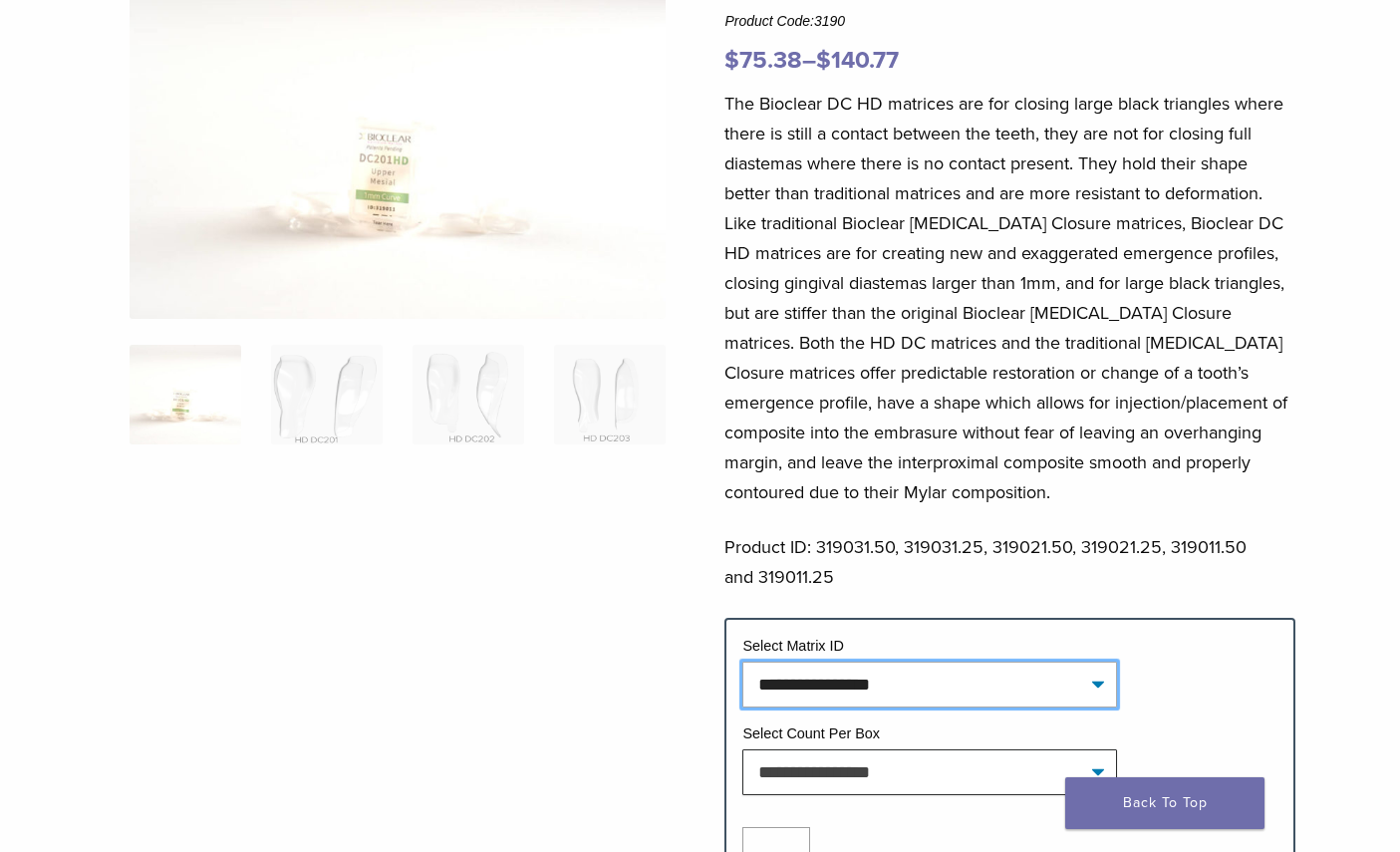 click on "**********" 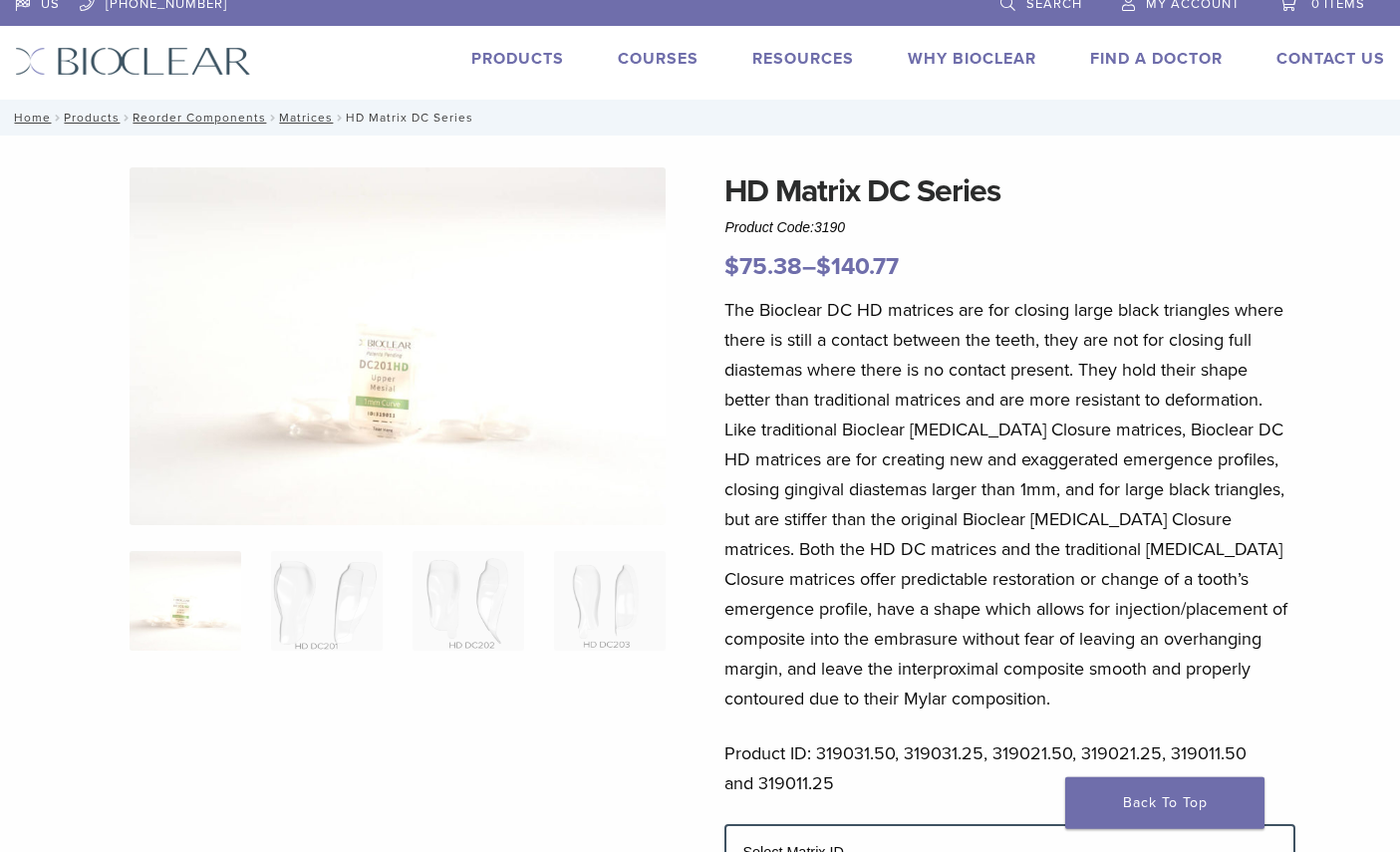 scroll, scrollTop: 0, scrollLeft: 0, axis: both 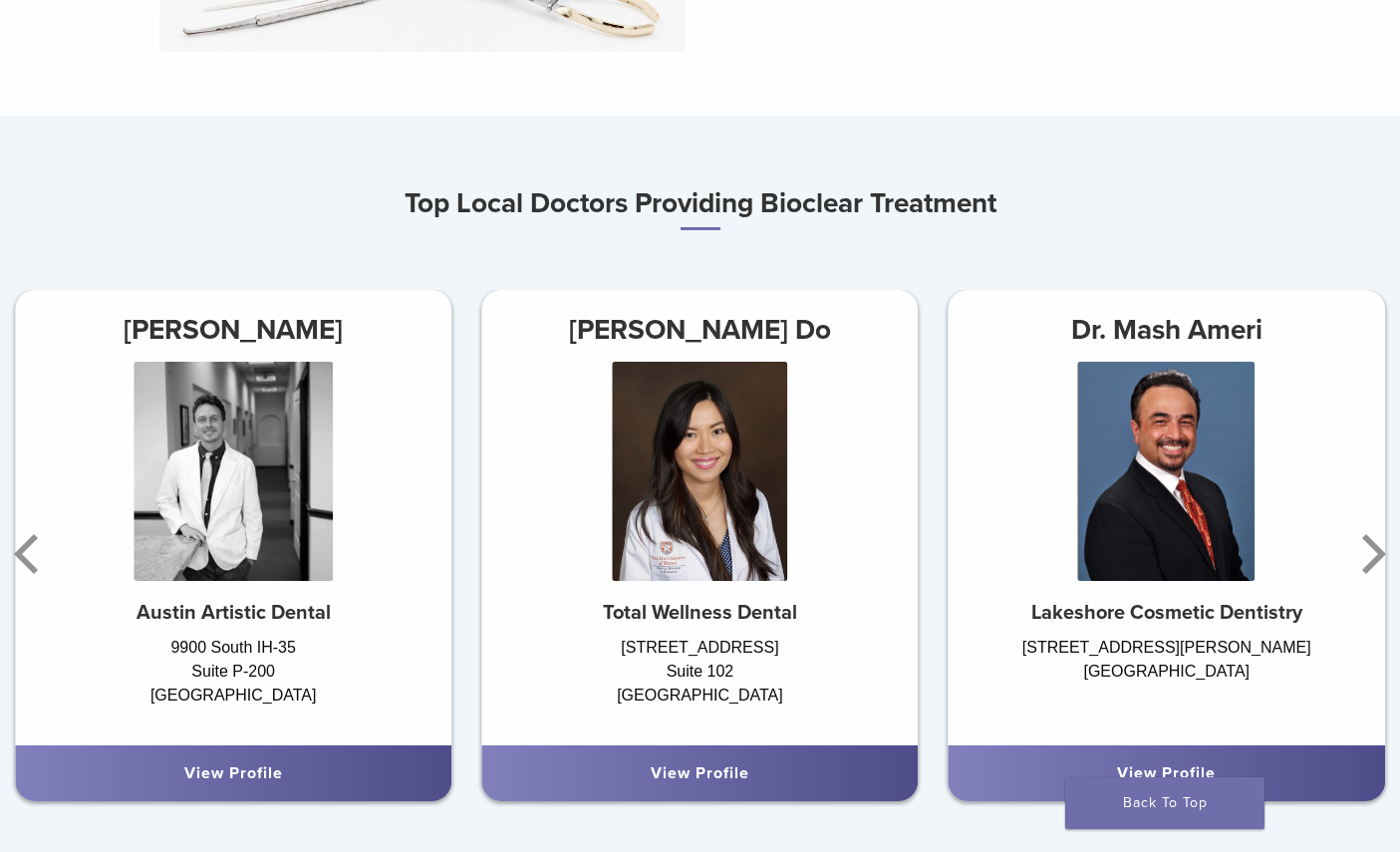 click 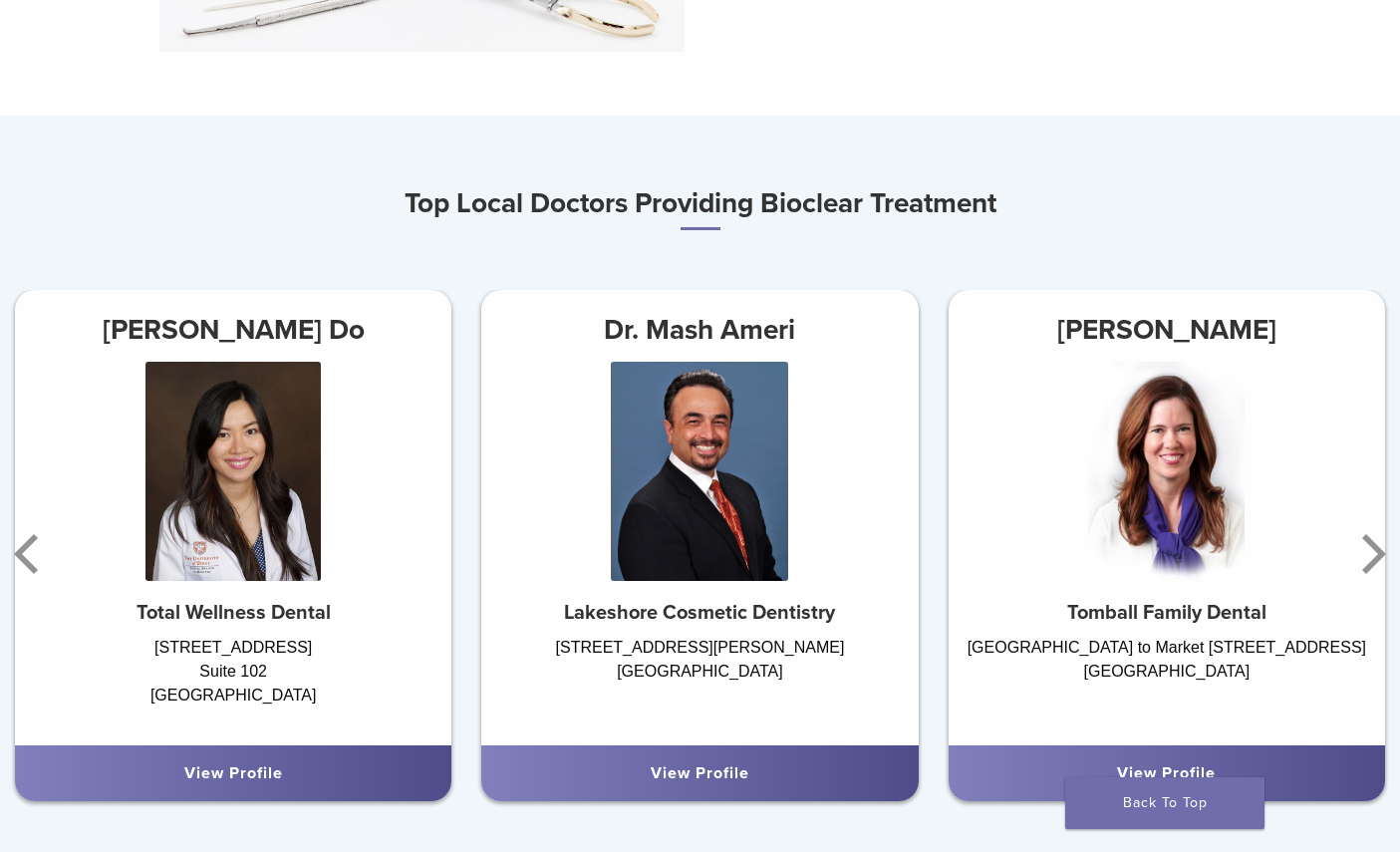 click 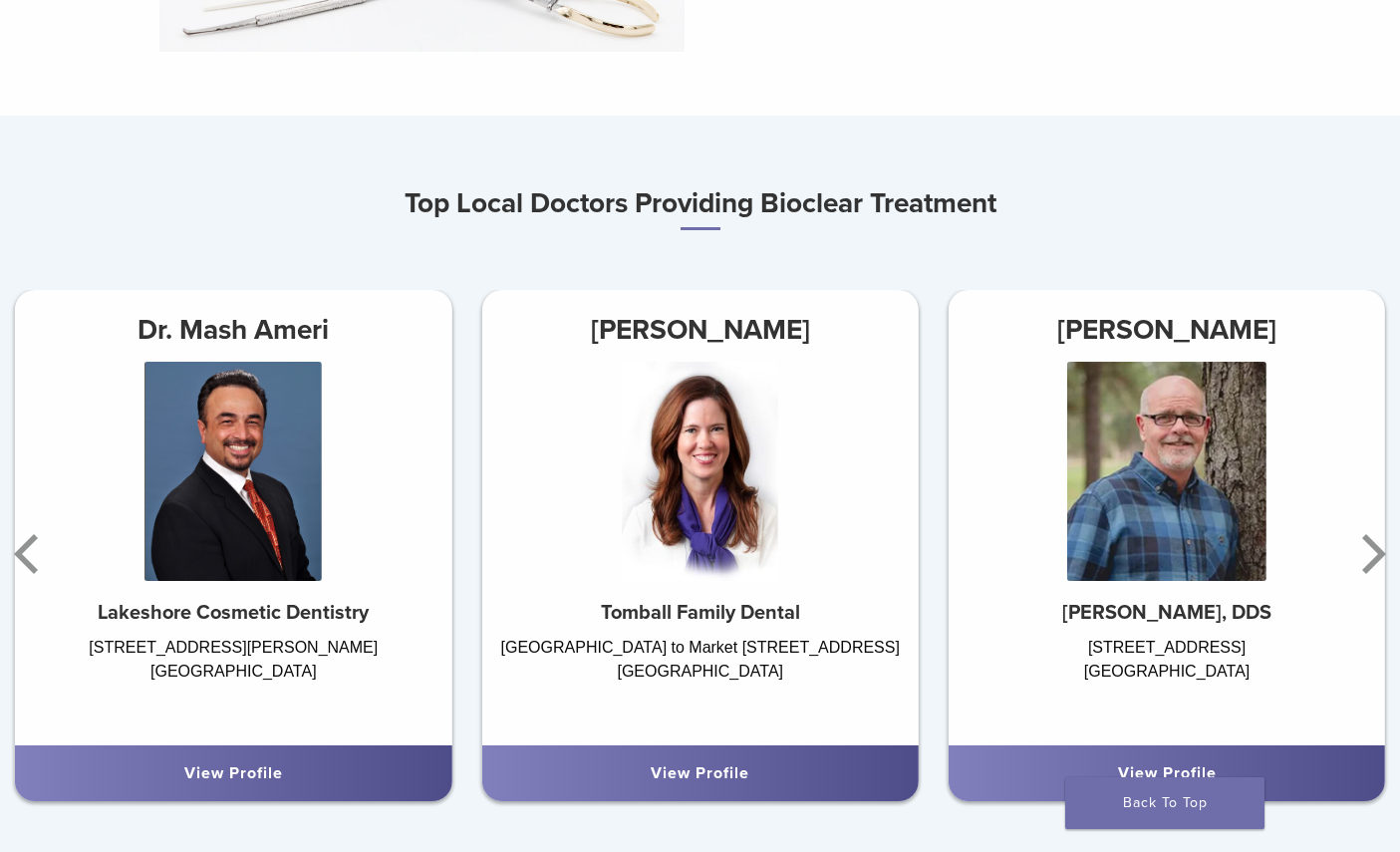 click 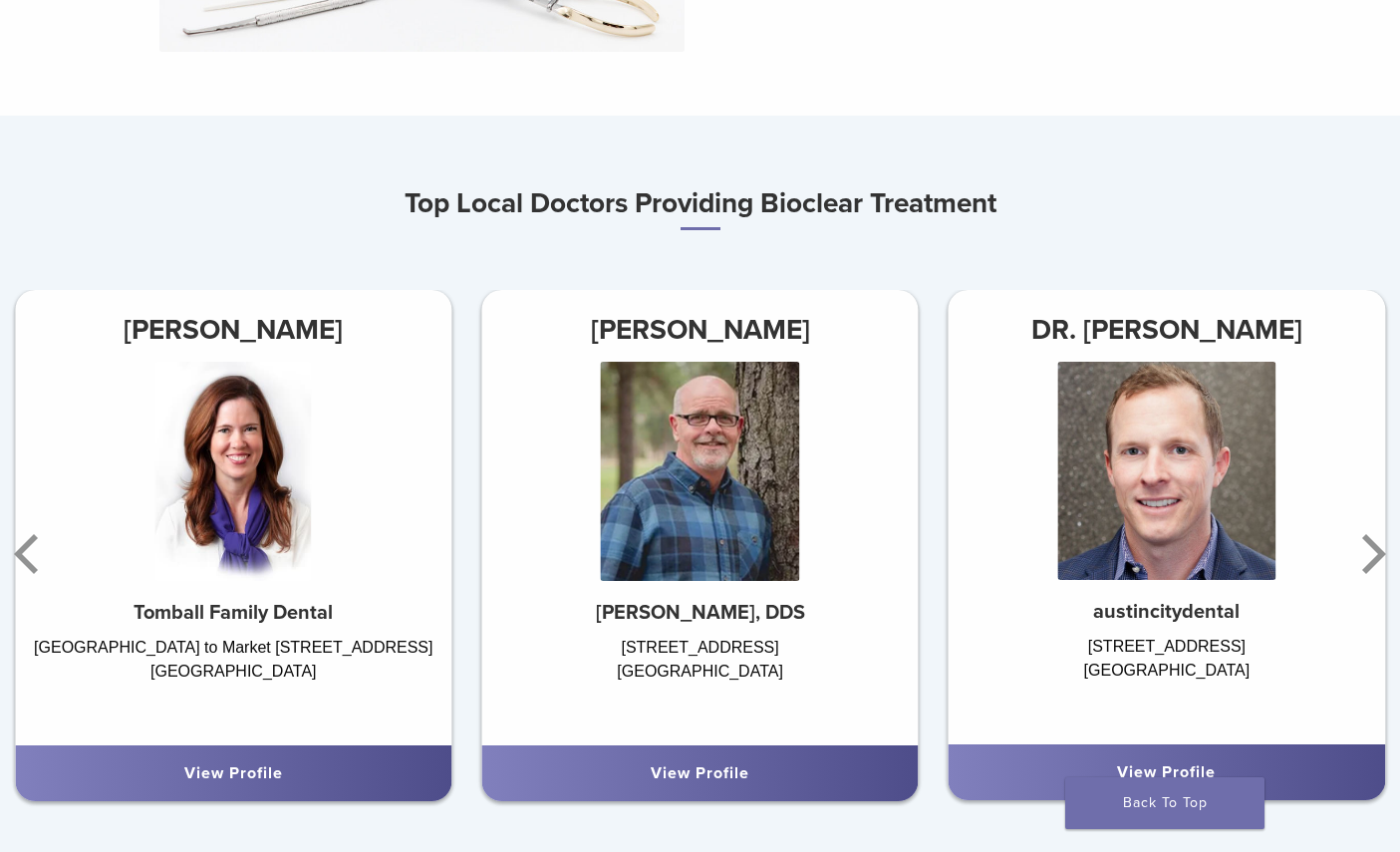click 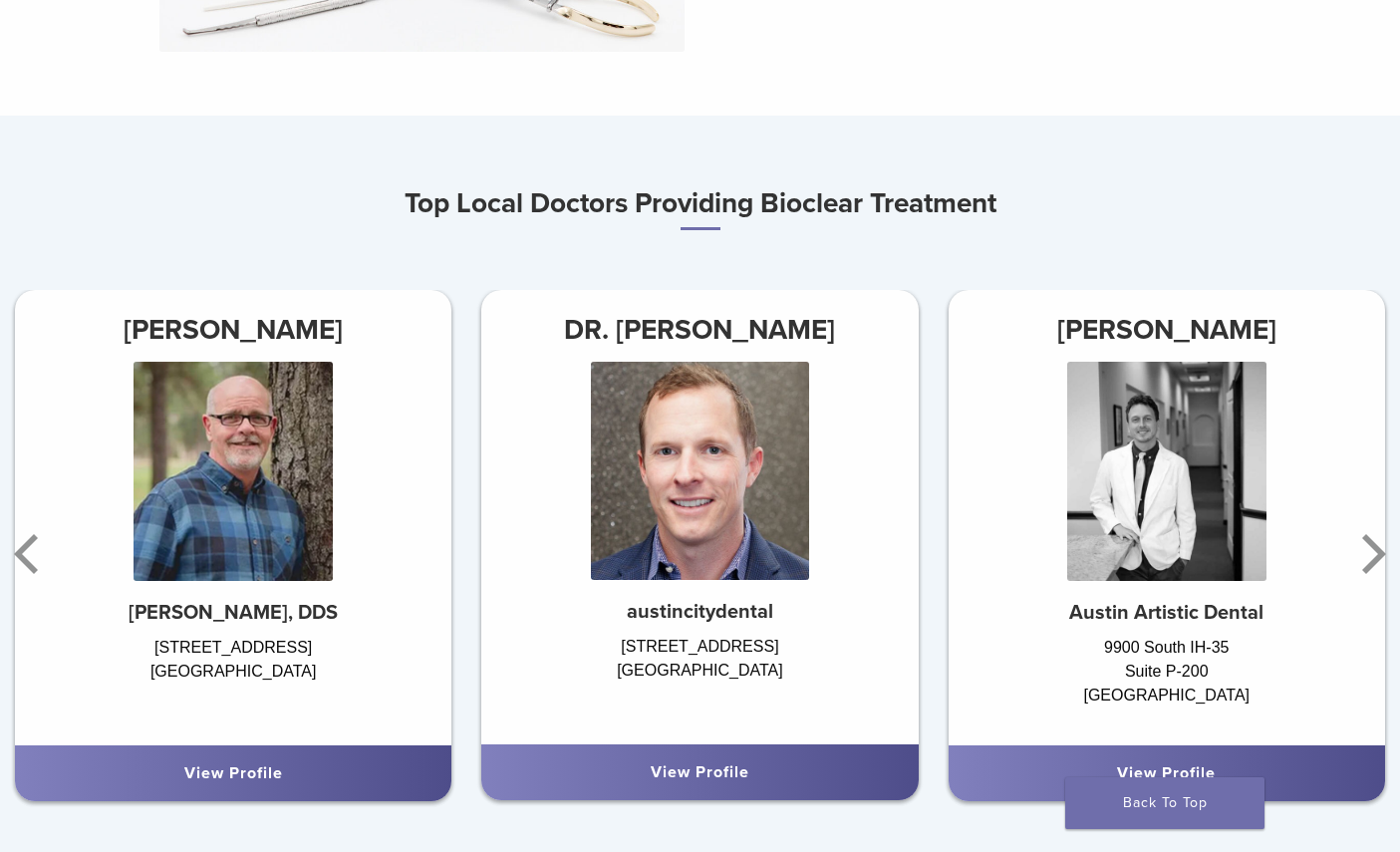 click 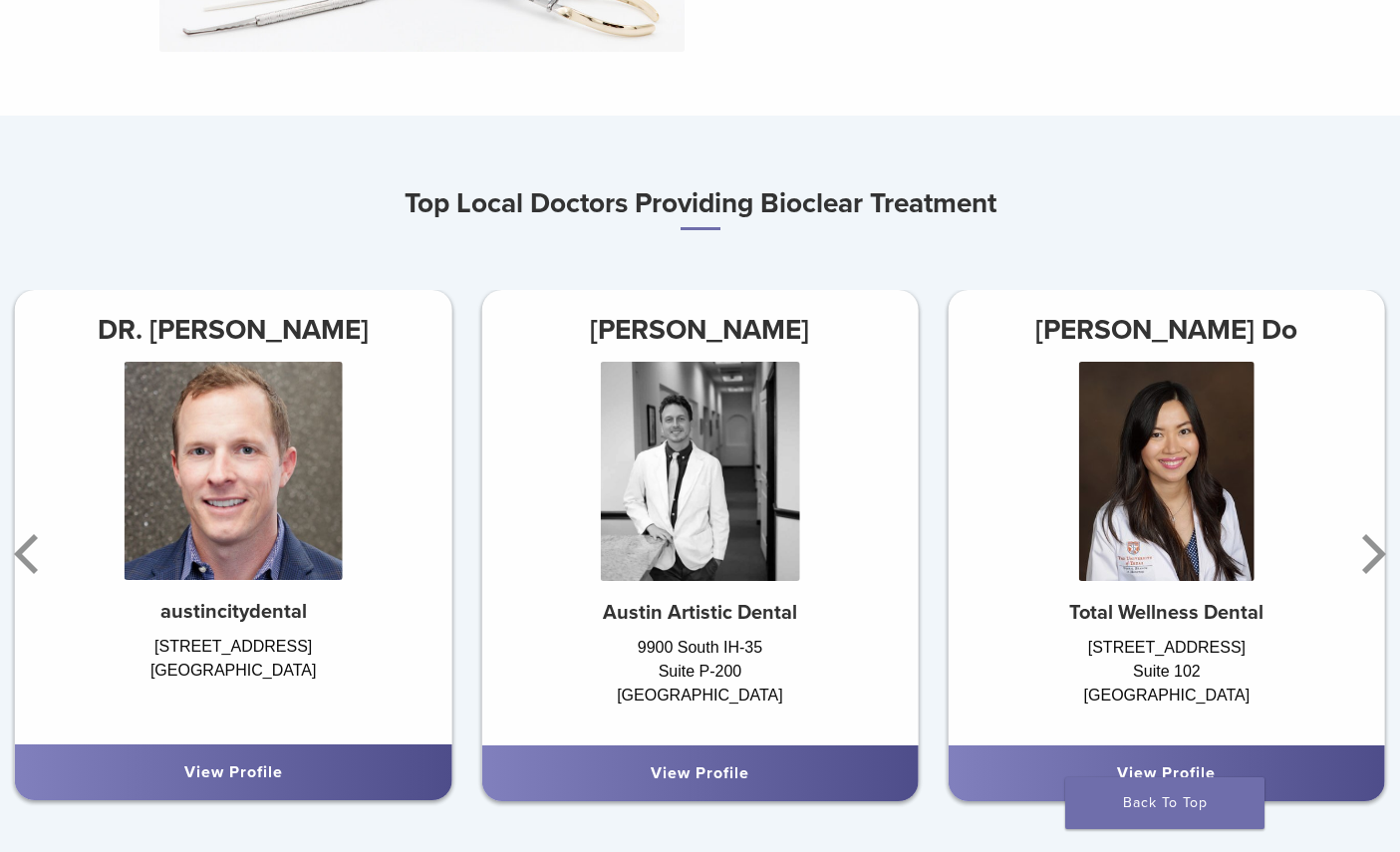 click 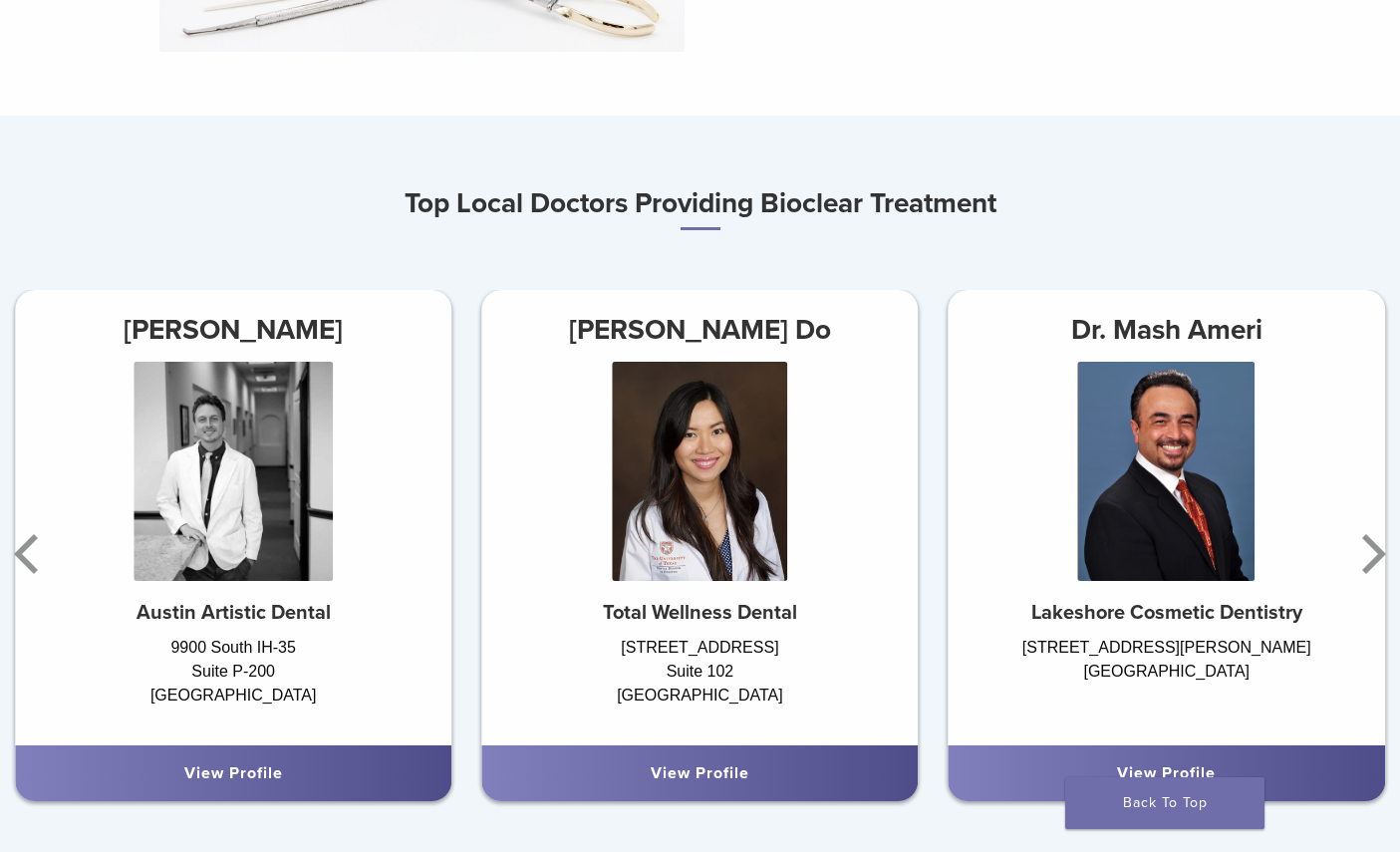 click 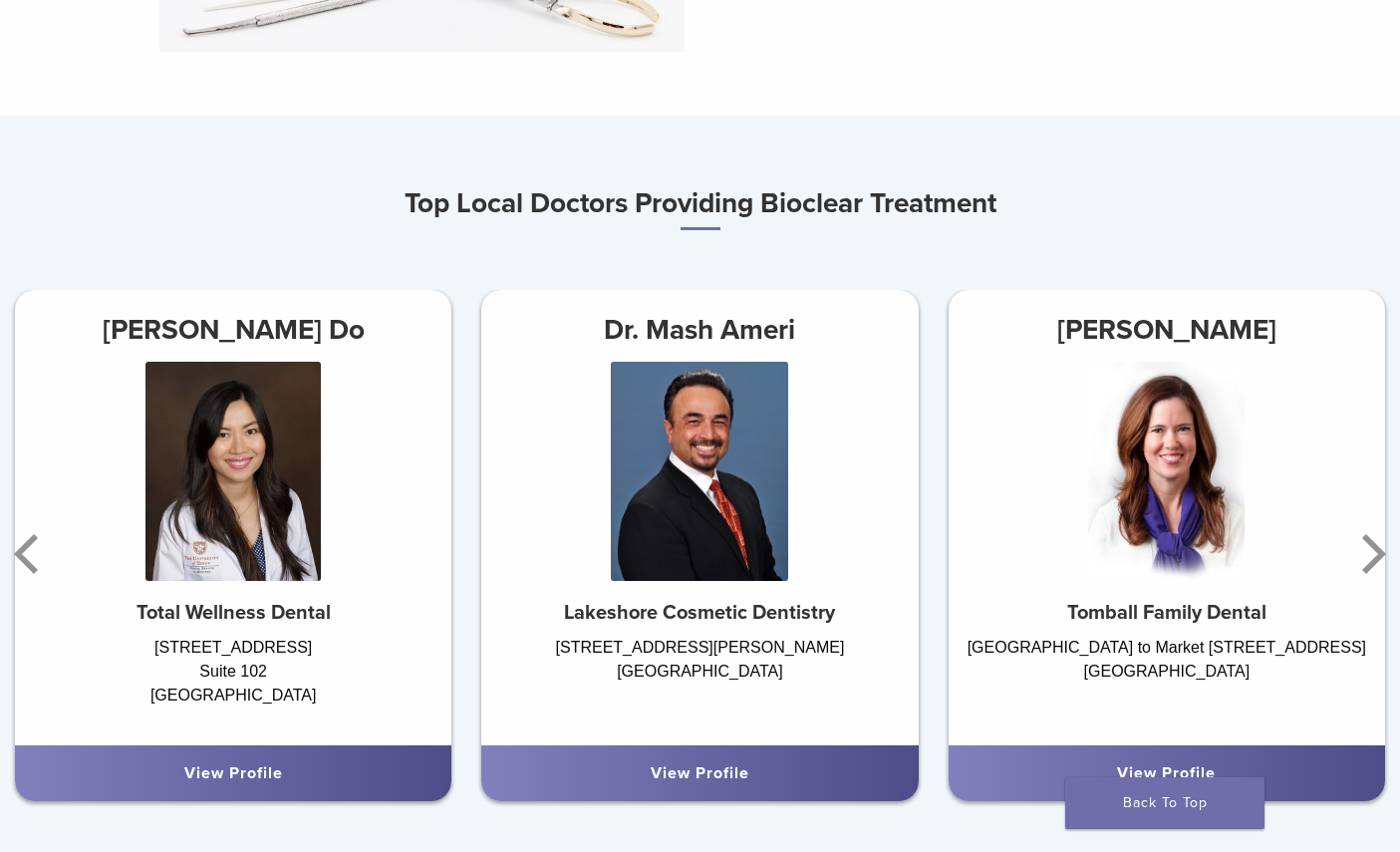 click 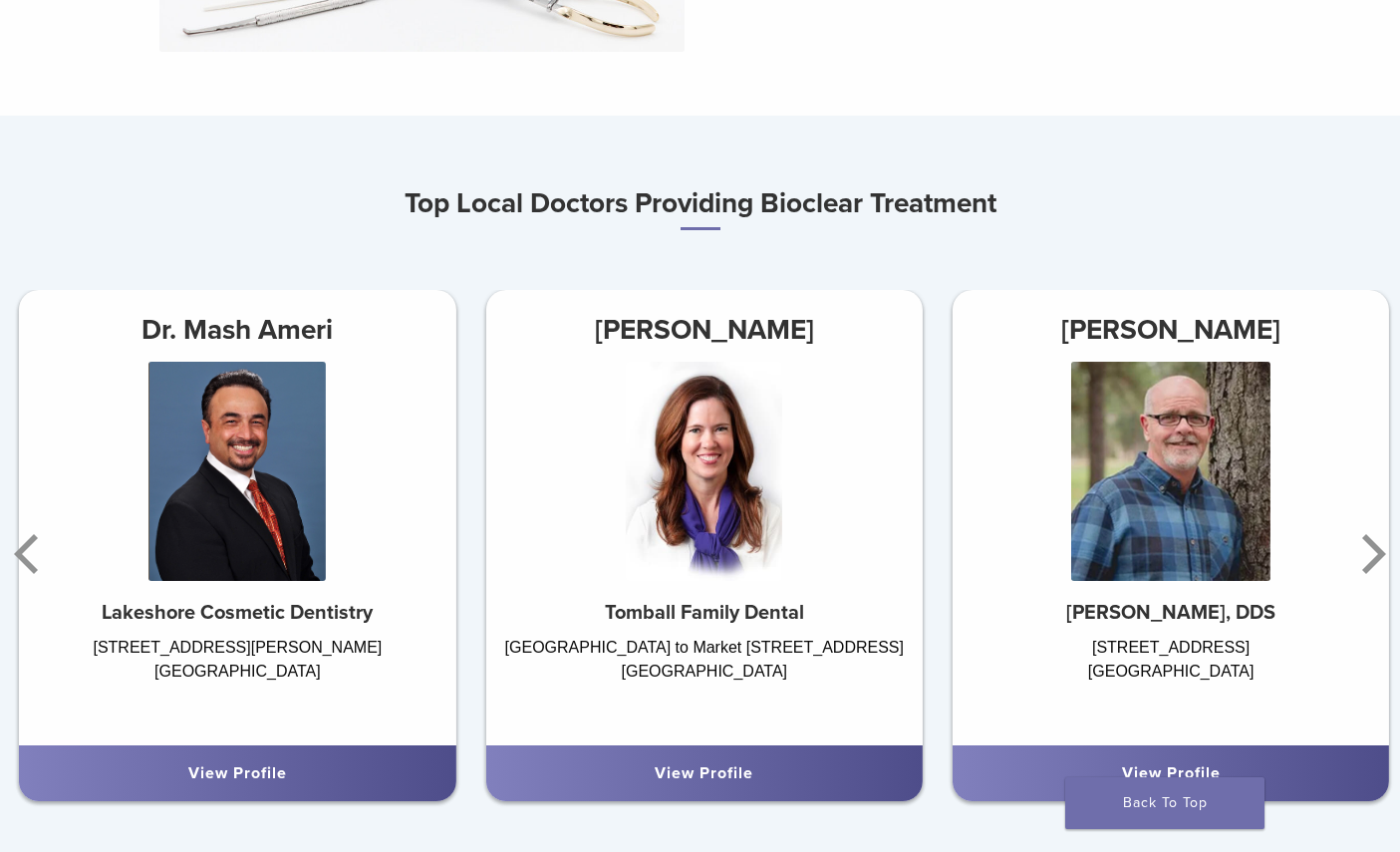 click 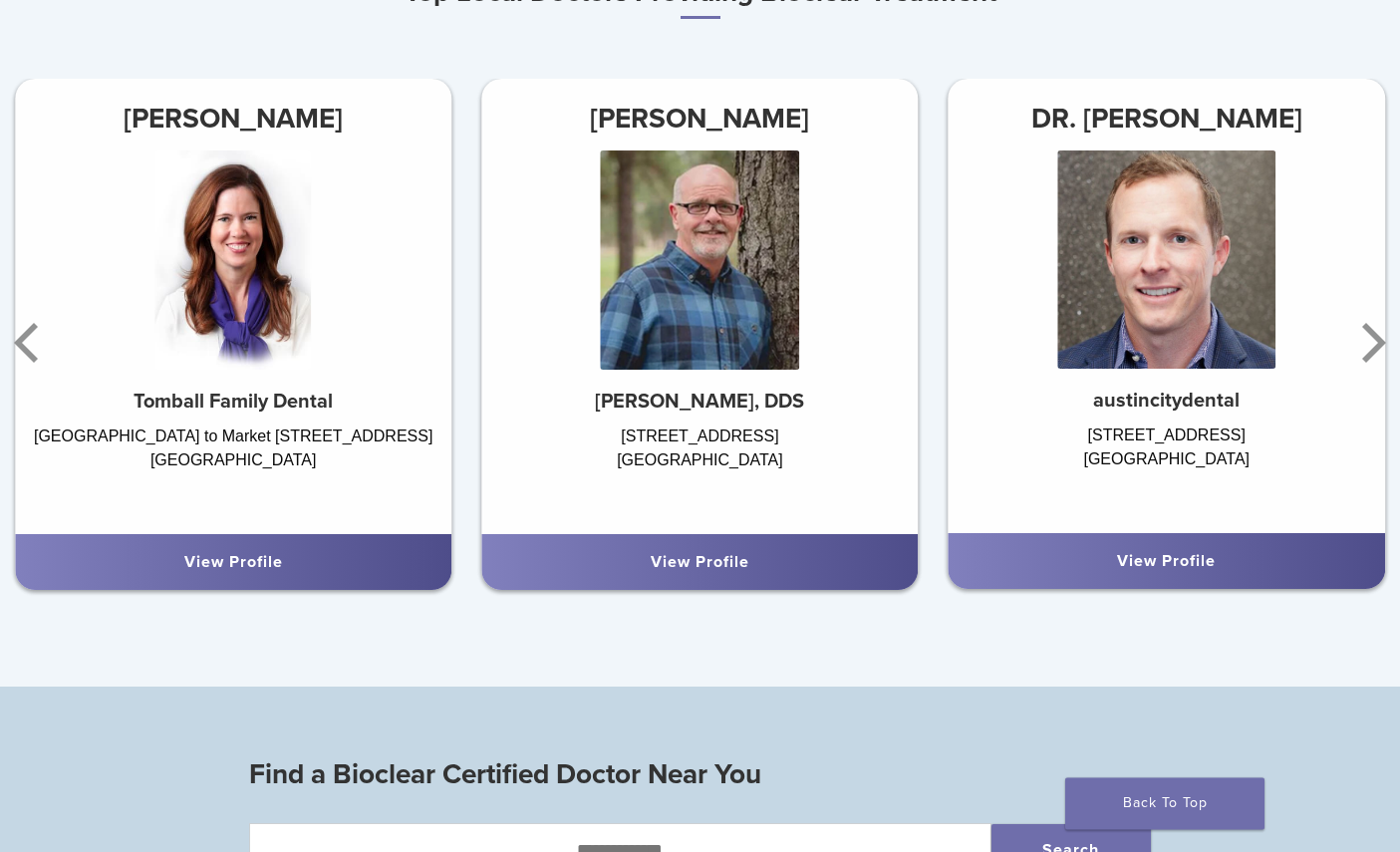 scroll, scrollTop: 1204, scrollLeft: 0, axis: vertical 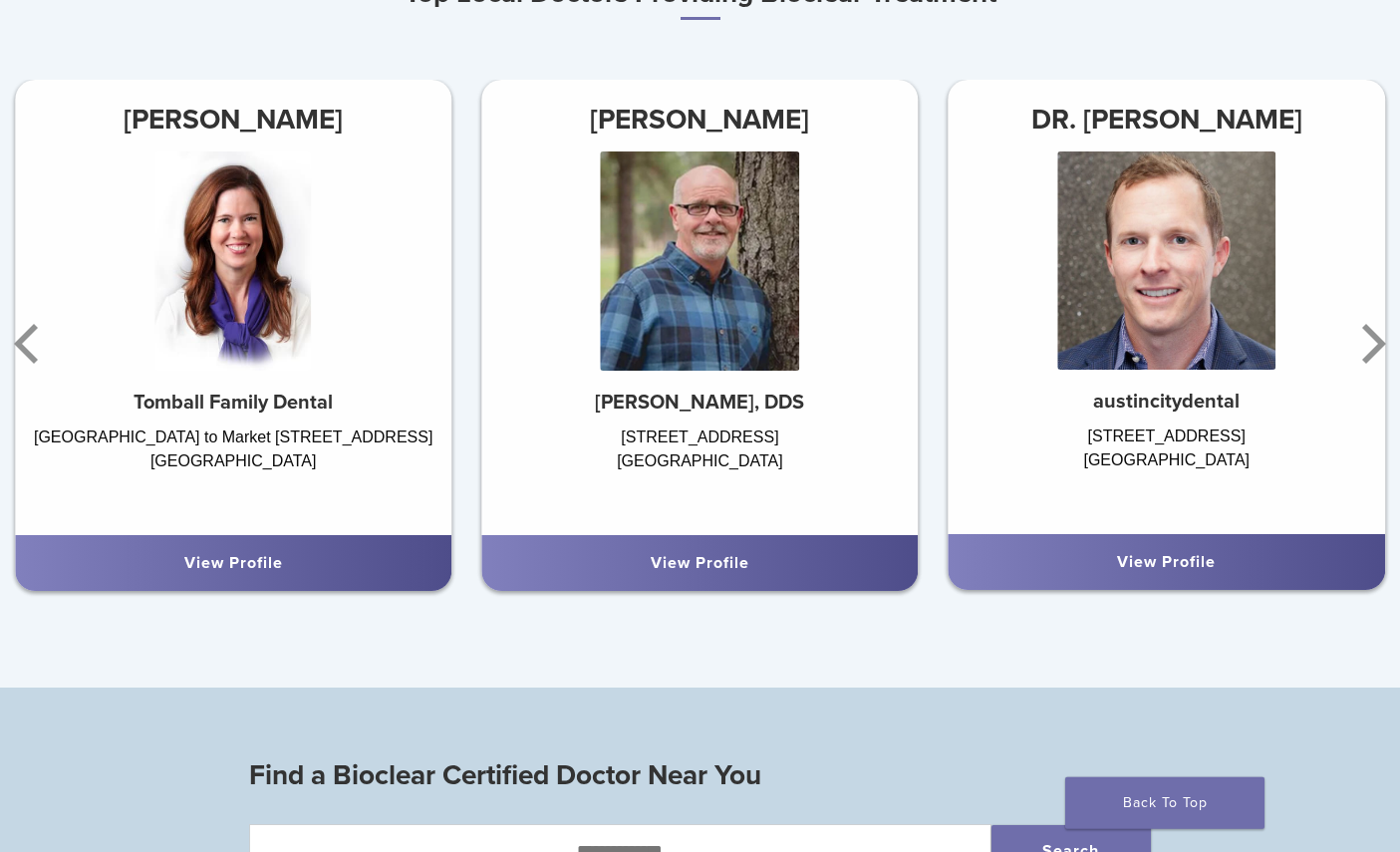 click 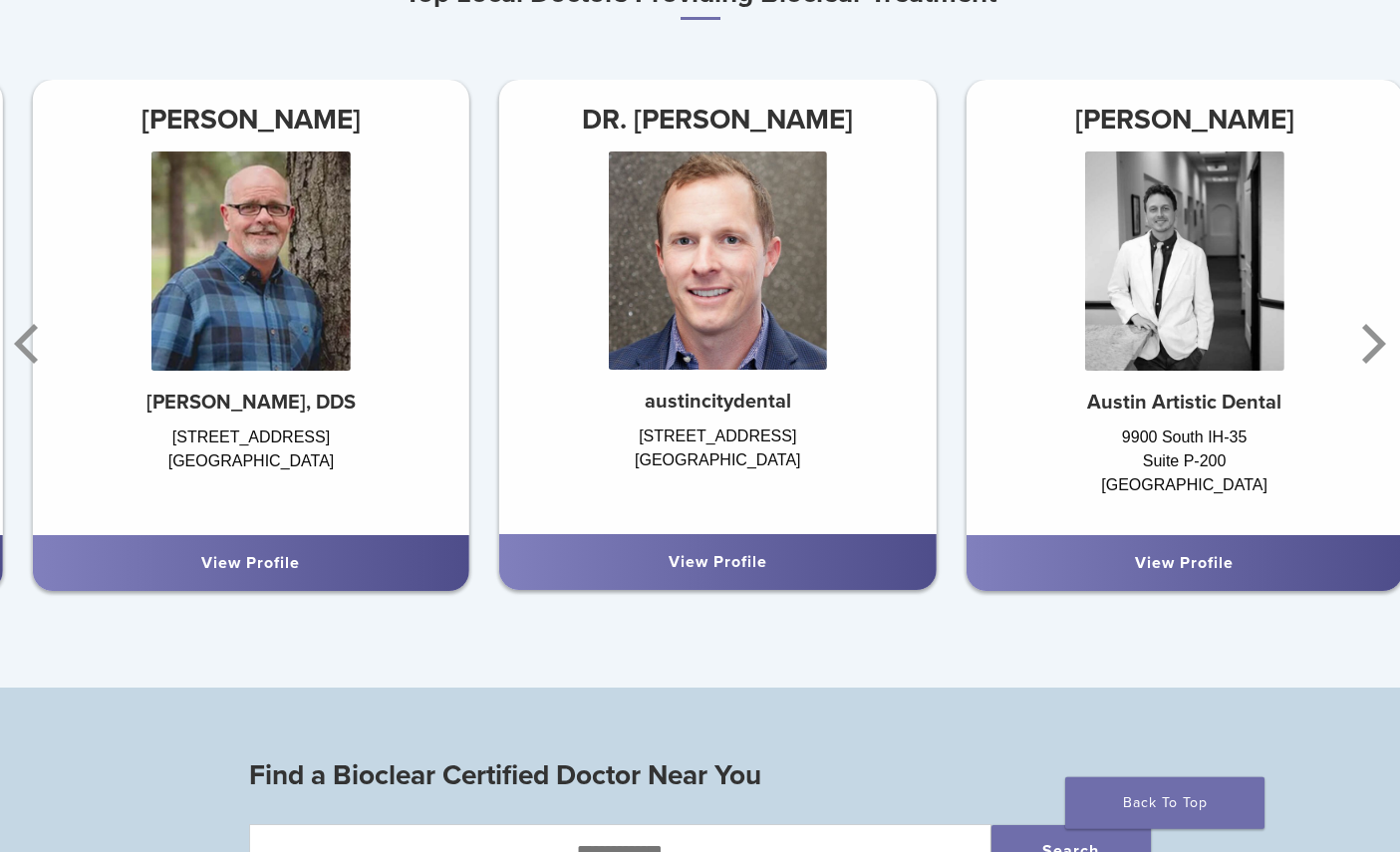 click 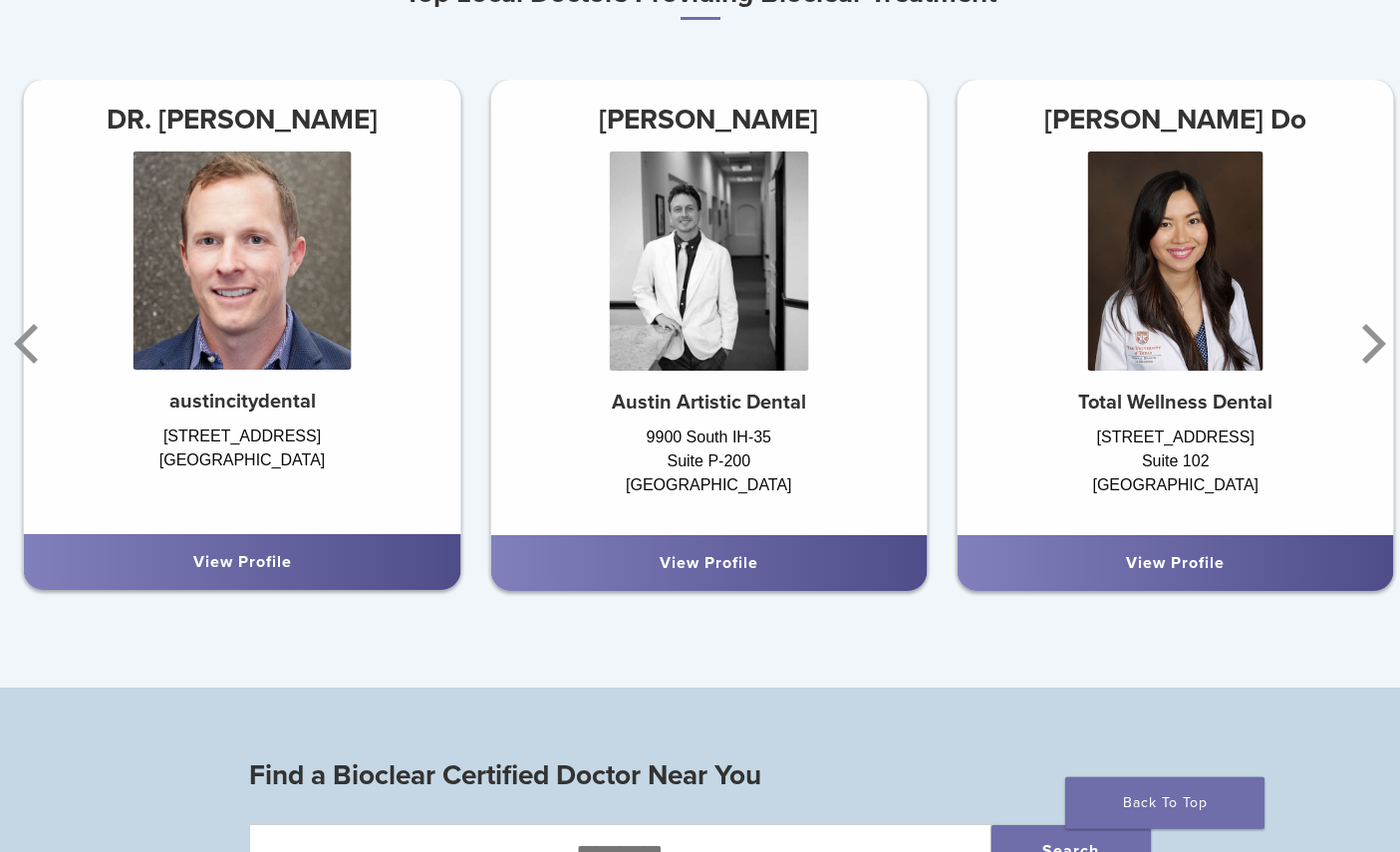 click 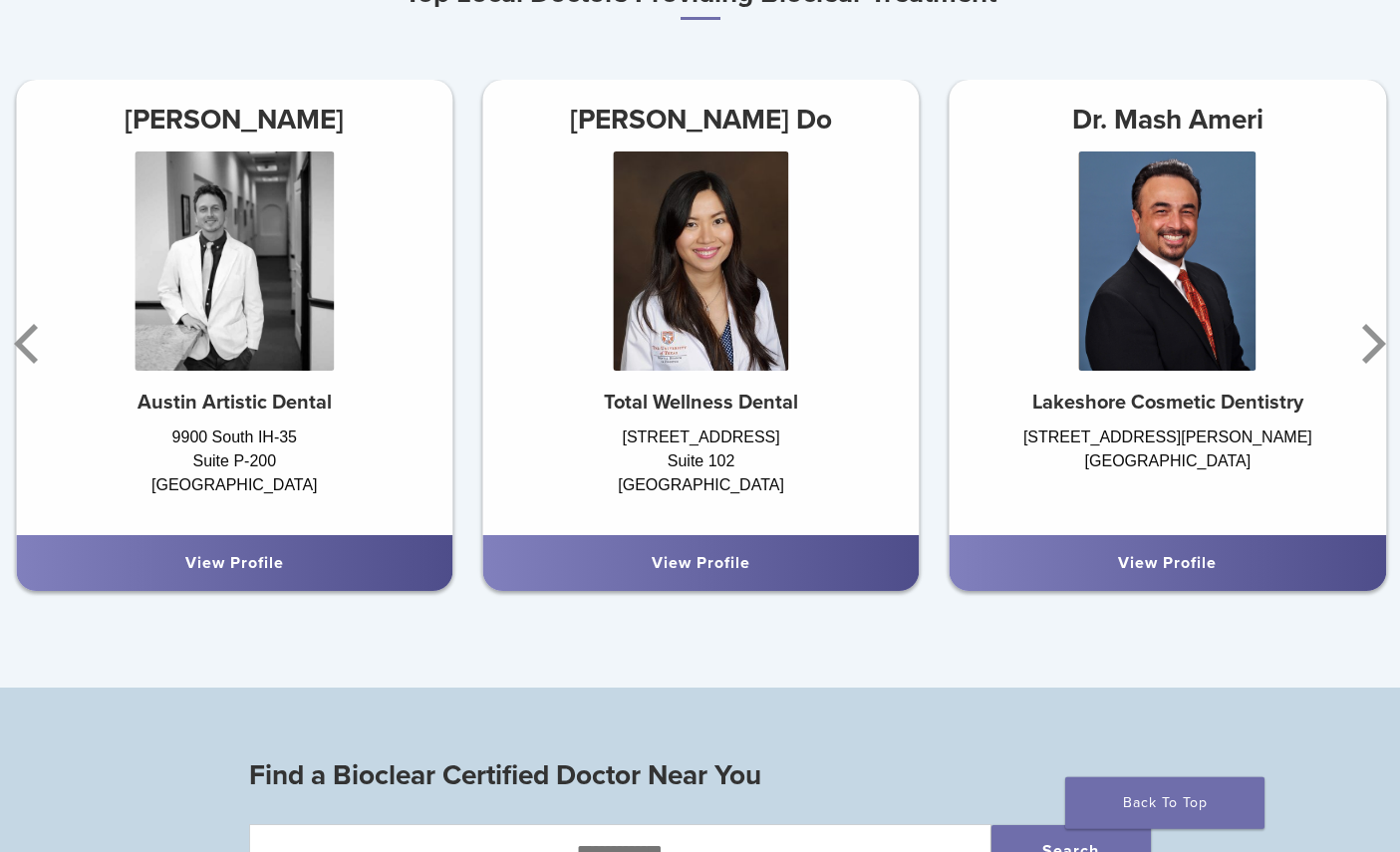click 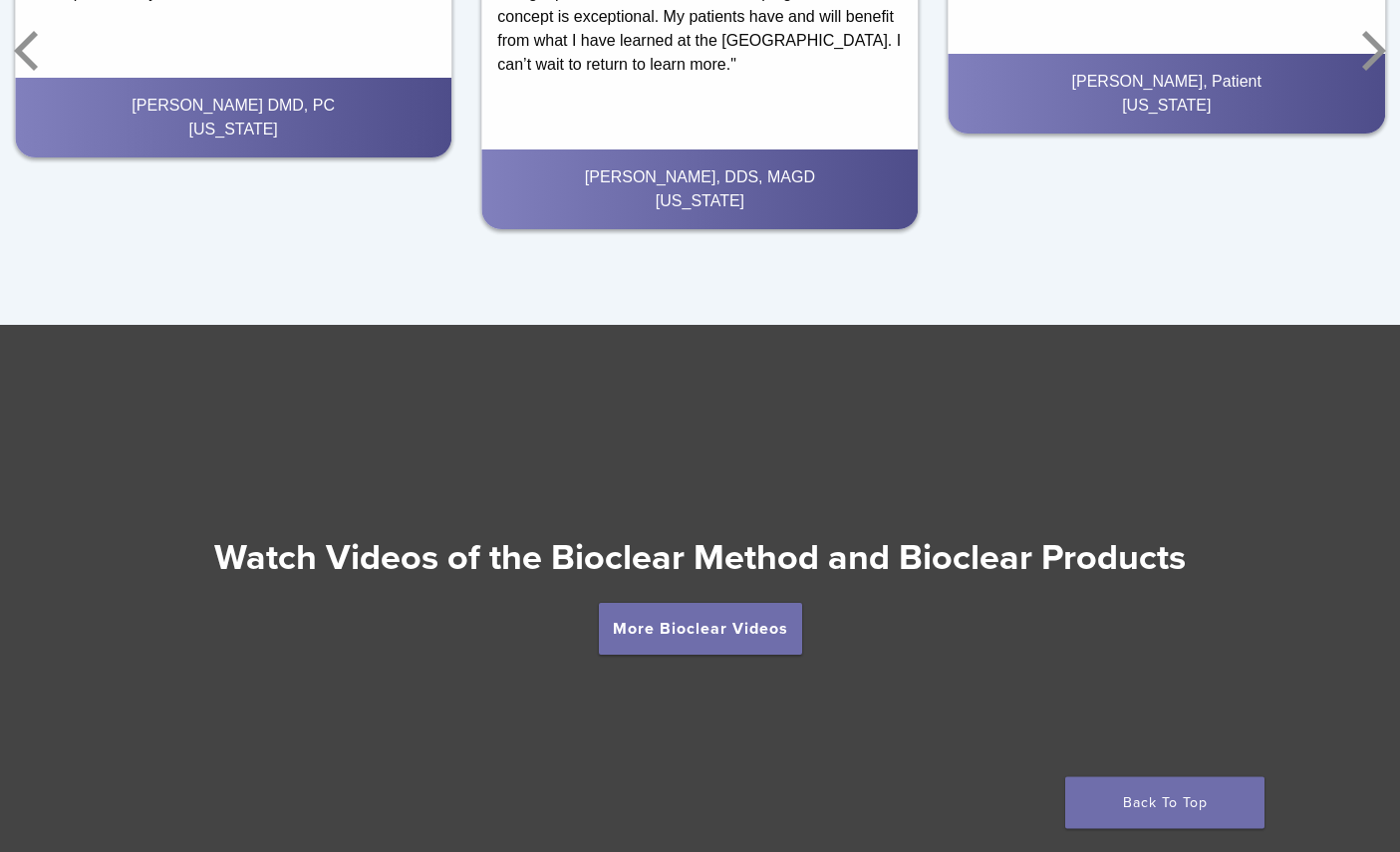 scroll, scrollTop: 3154, scrollLeft: 0, axis: vertical 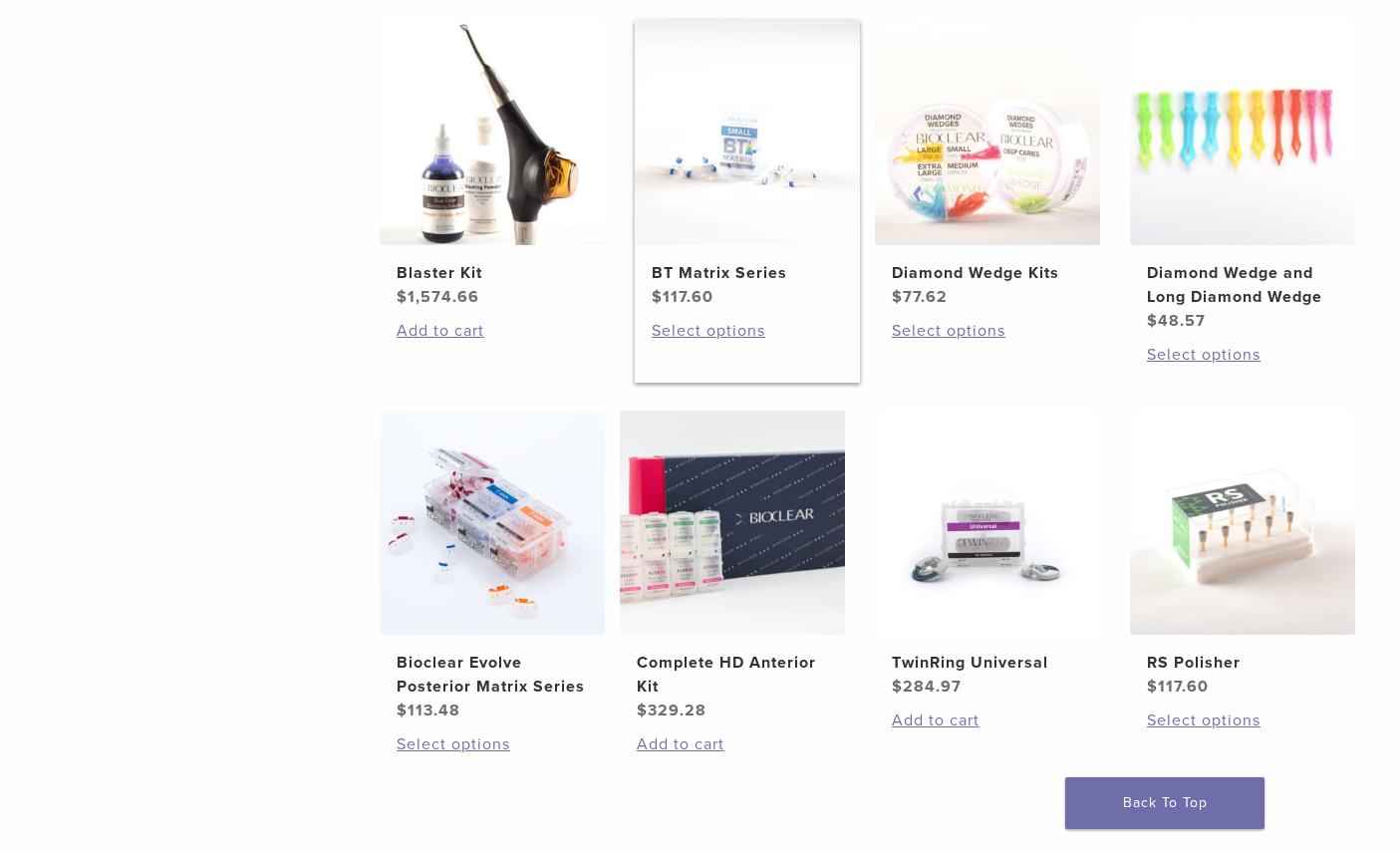 click on "BT Matrix  Series" at bounding box center (747, 273) 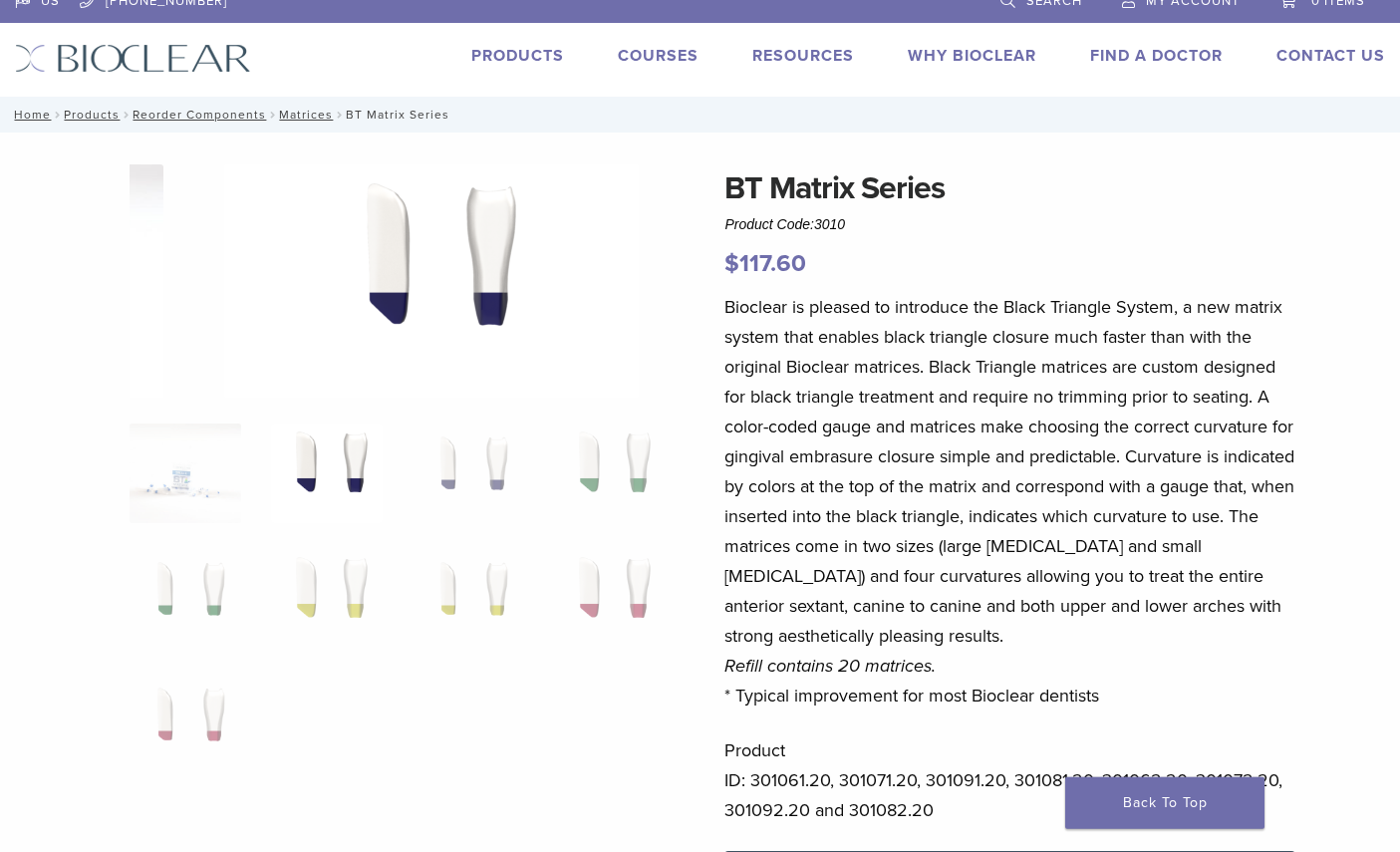 scroll, scrollTop: 0, scrollLeft: 0, axis: both 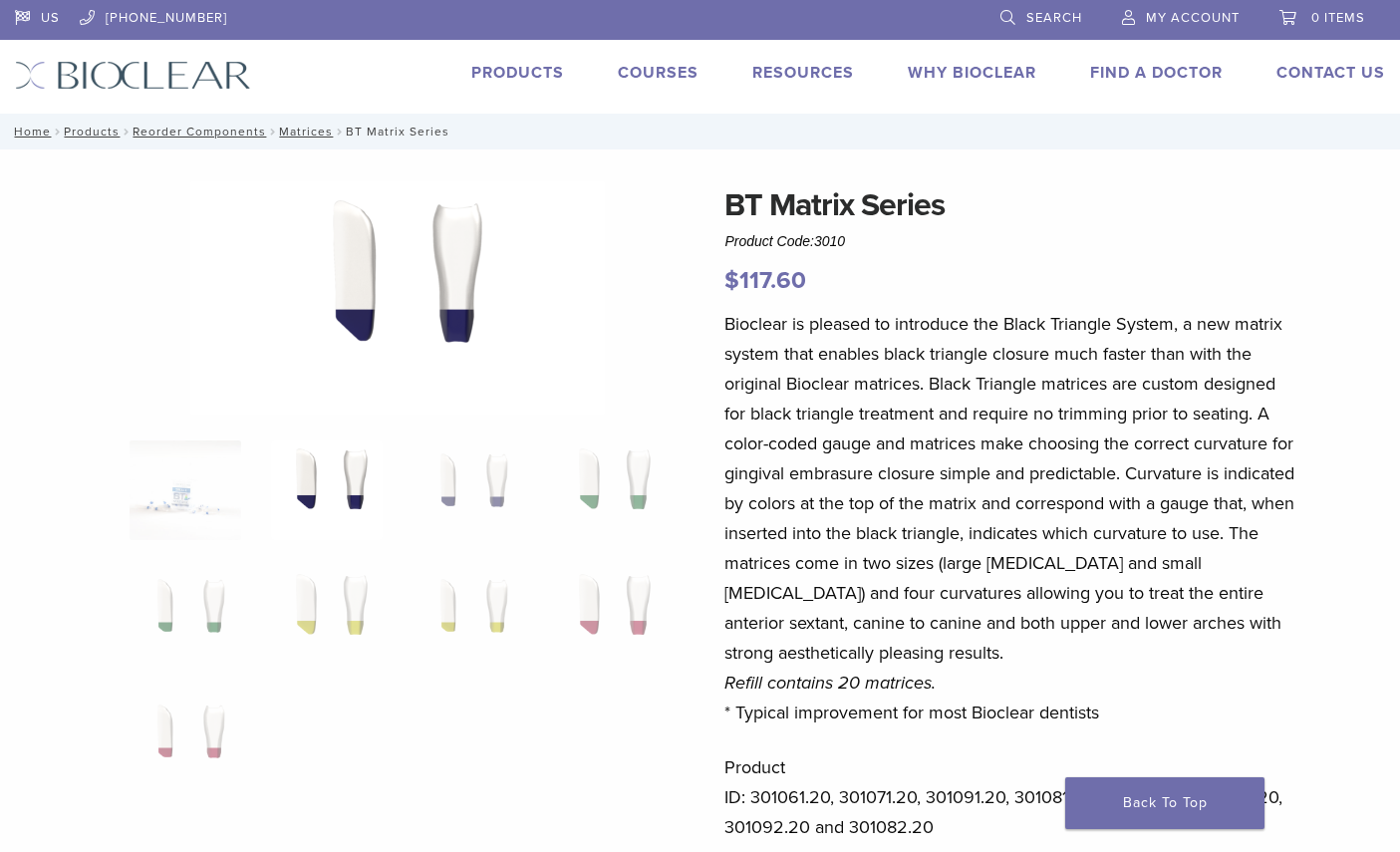 click on "Home  /  Products  /  Reorder Components  /  Matrices  /  BT Matrix  Series" at bounding box center [700, 132] 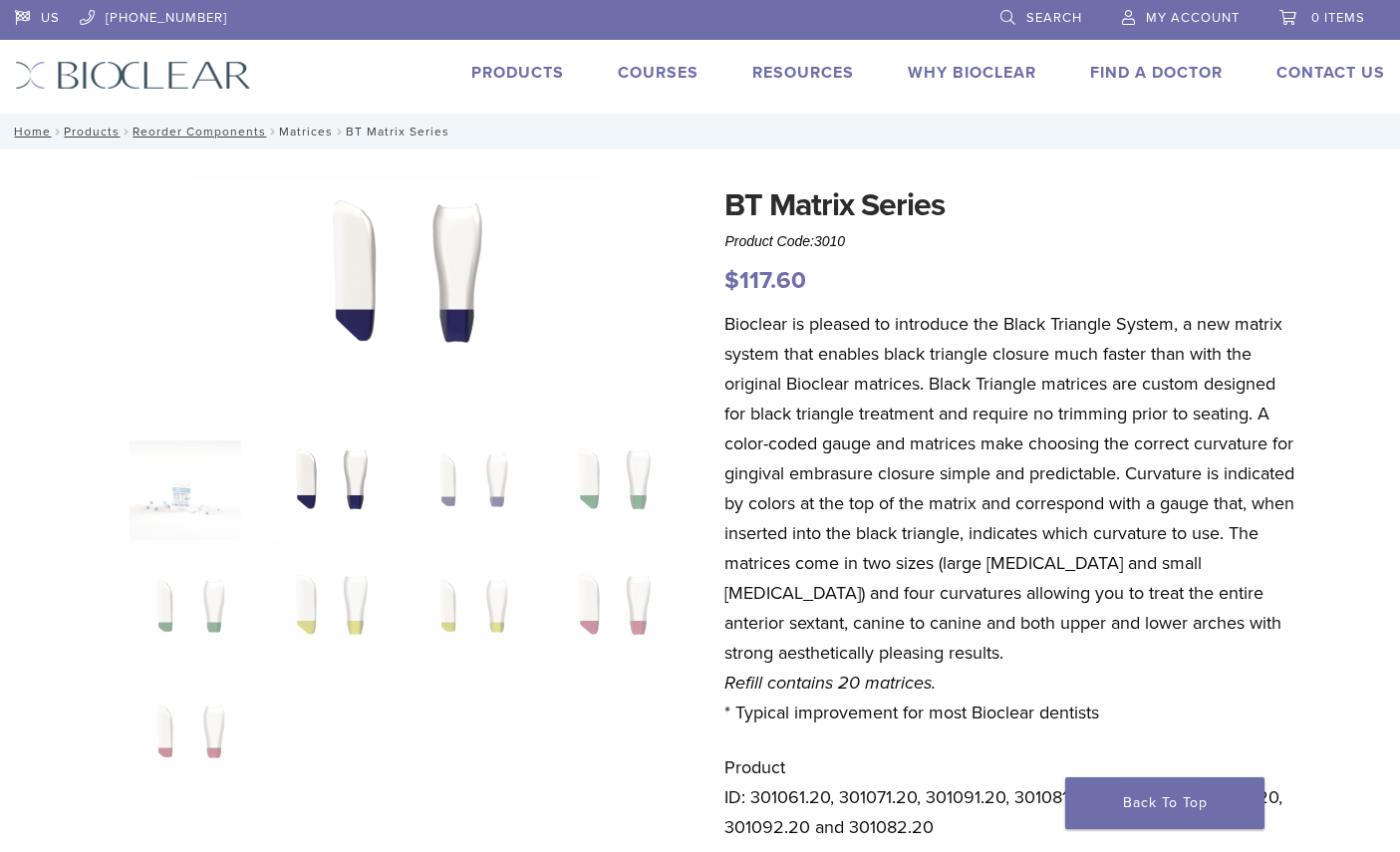 click on "Matrices" at bounding box center (306, 132) 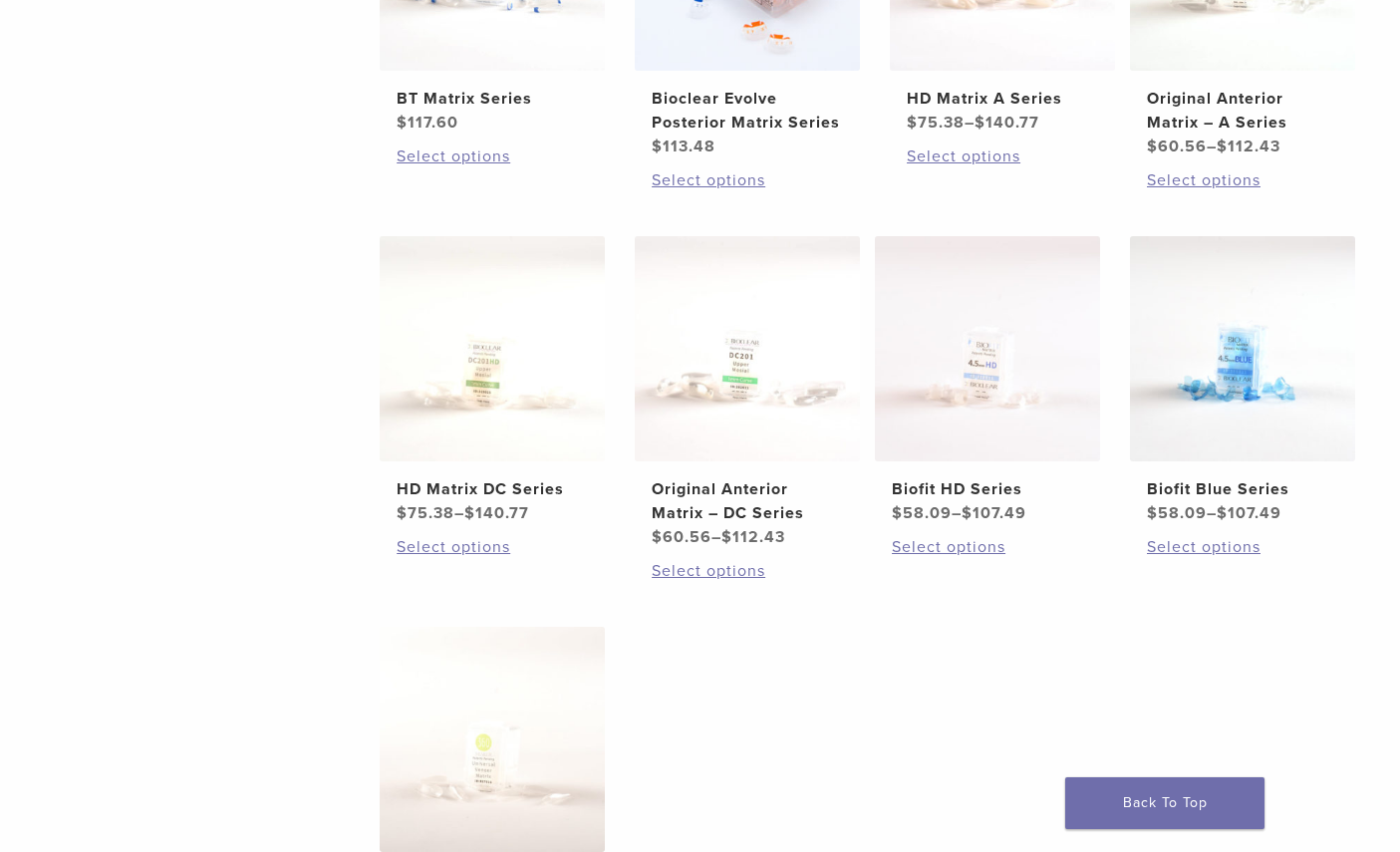 scroll, scrollTop: 619, scrollLeft: 0, axis: vertical 